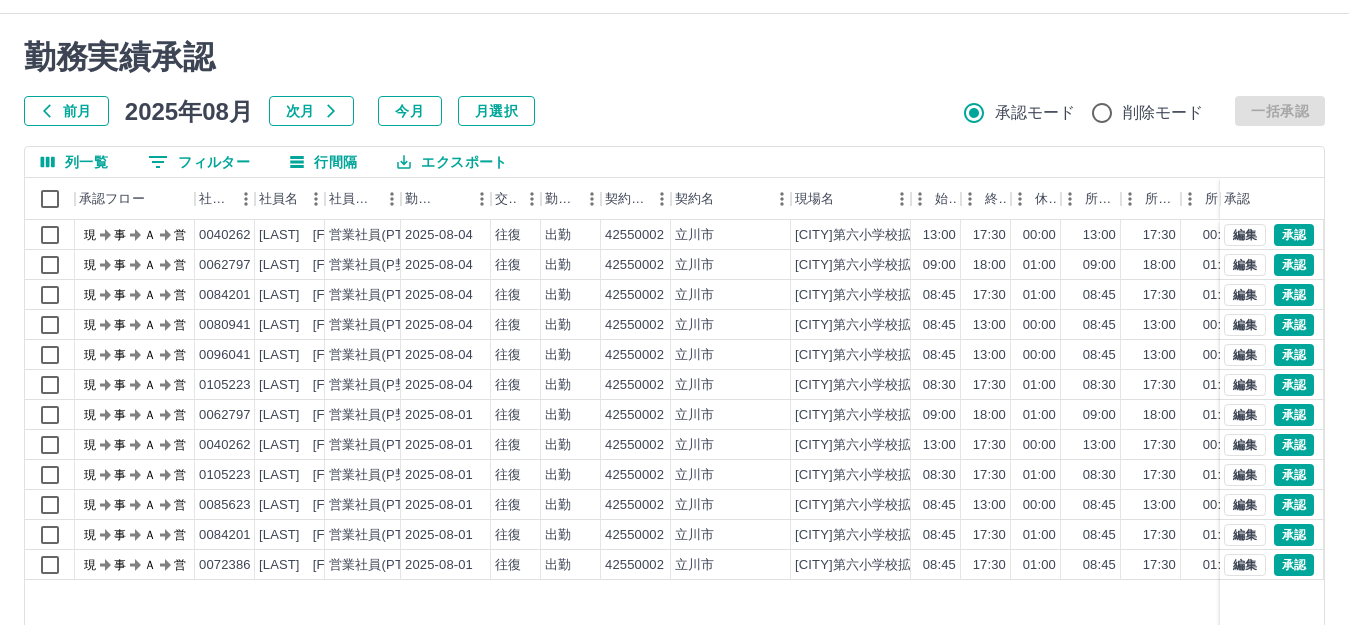 scroll, scrollTop: 0, scrollLeft: 0, axis: both 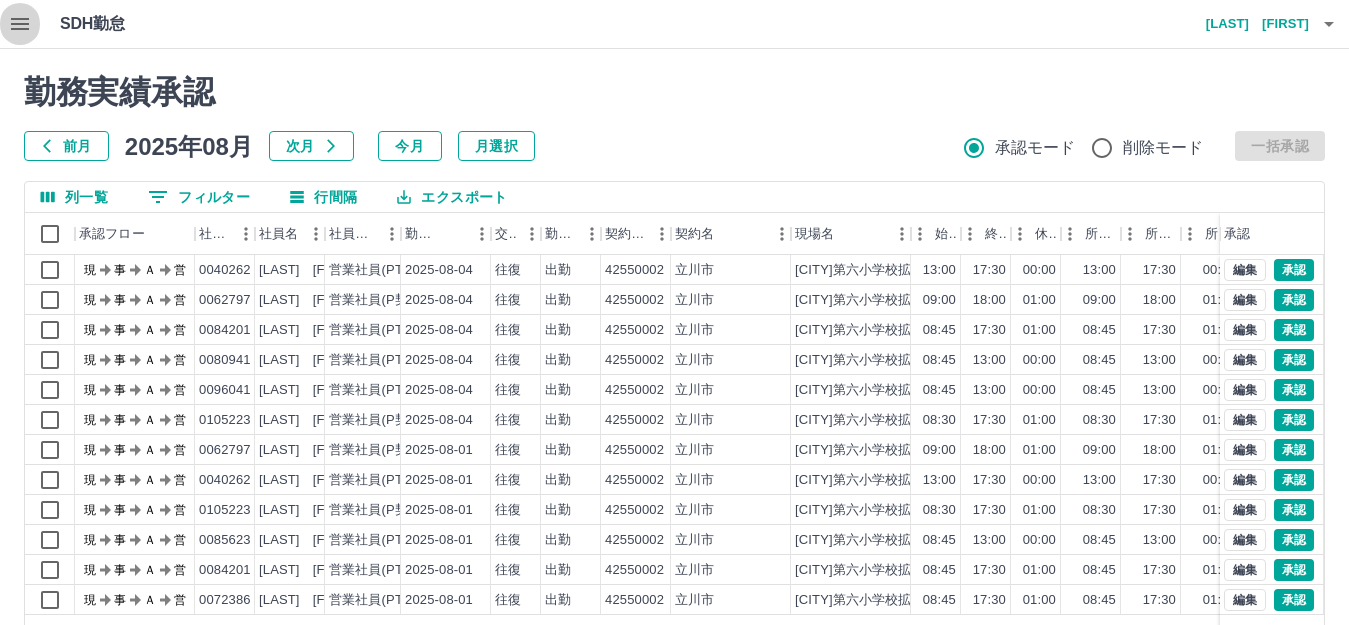 click 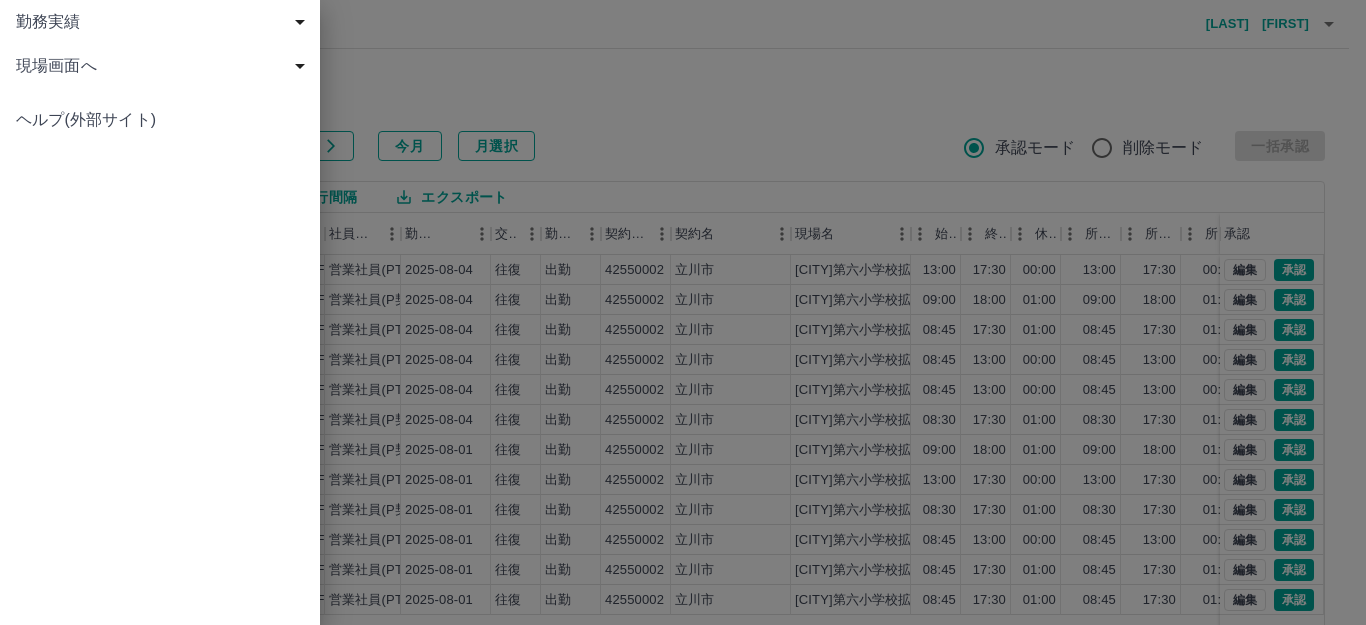click on "現場画面へ" at bounding box center (164, 66) 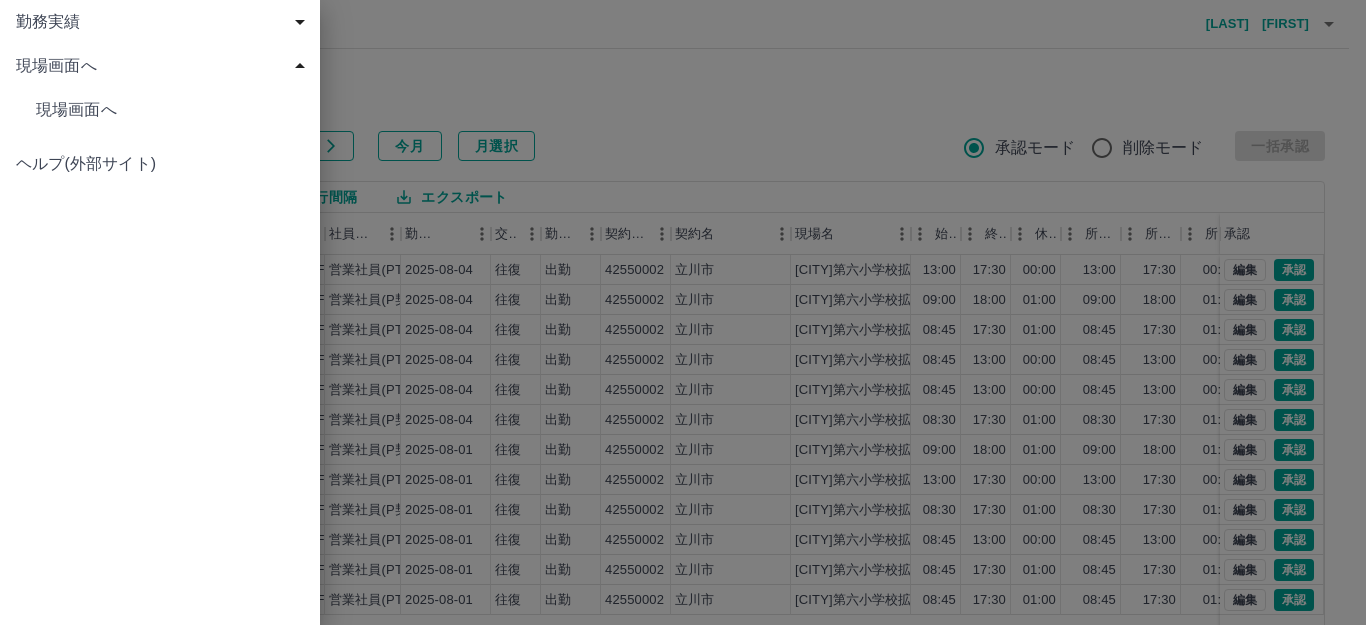 click on "現場画面へ" at bounding box center [170, 110] 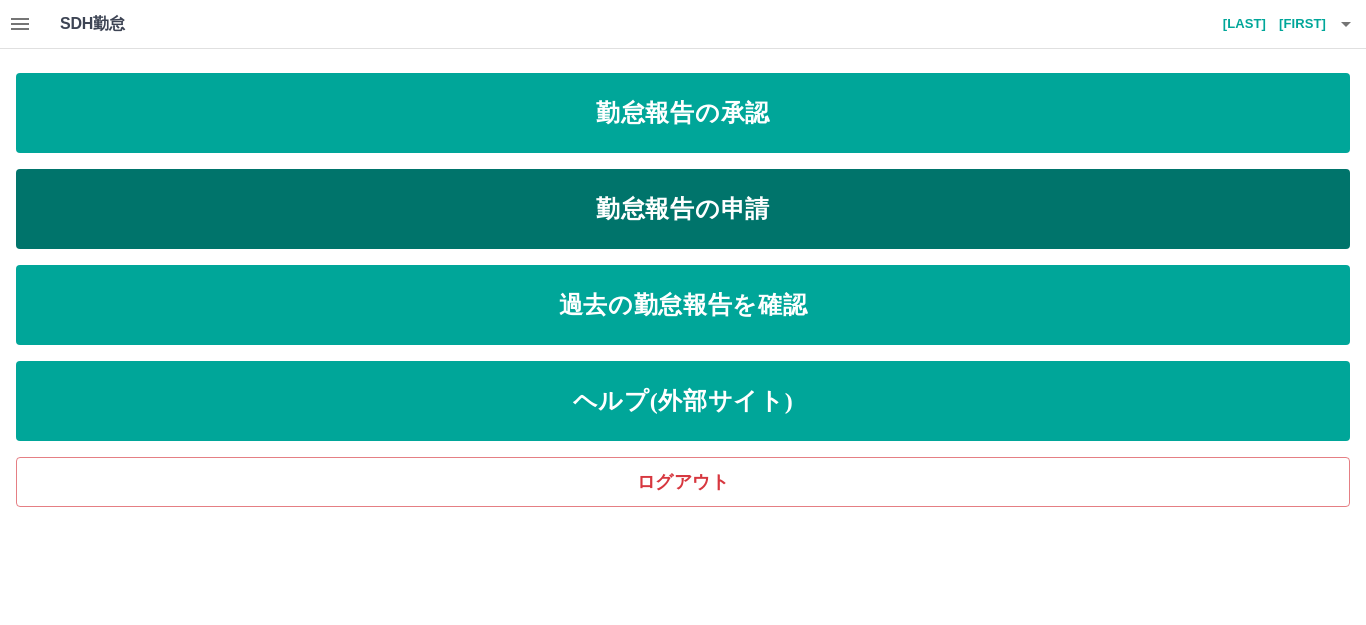 click on "勤怠報告の申請" at bounding box center [683, 209] 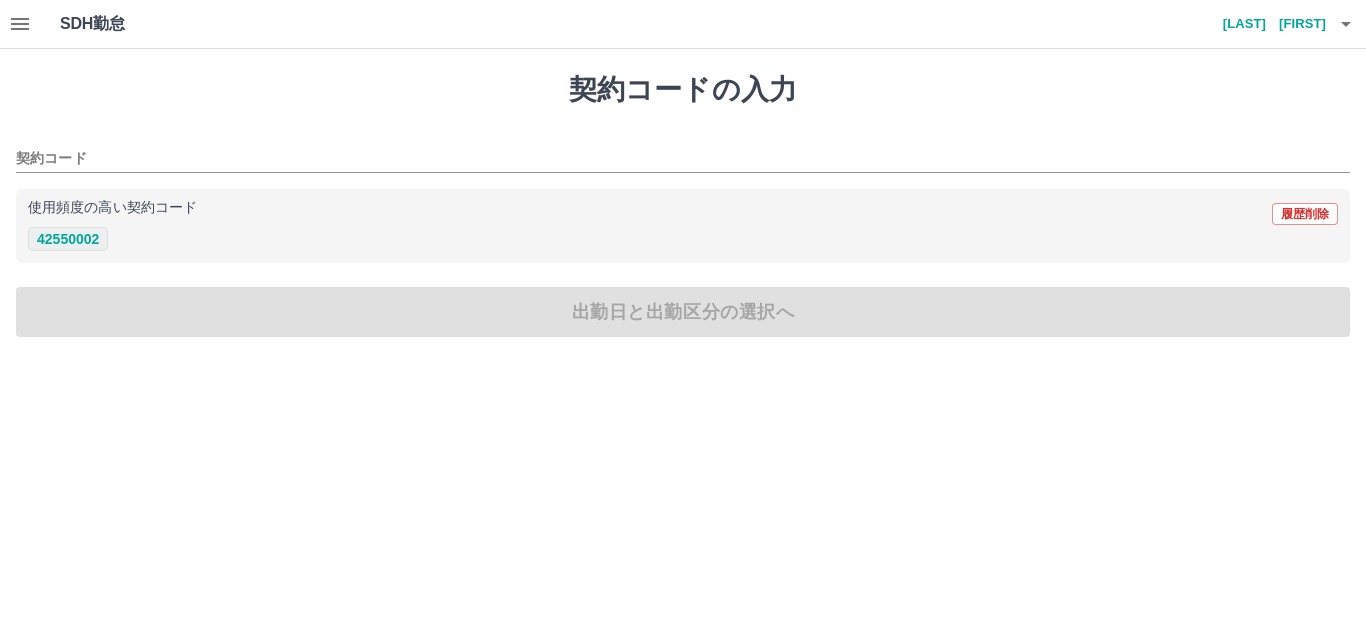 click on "42550002" at bounding box center (68, 239) 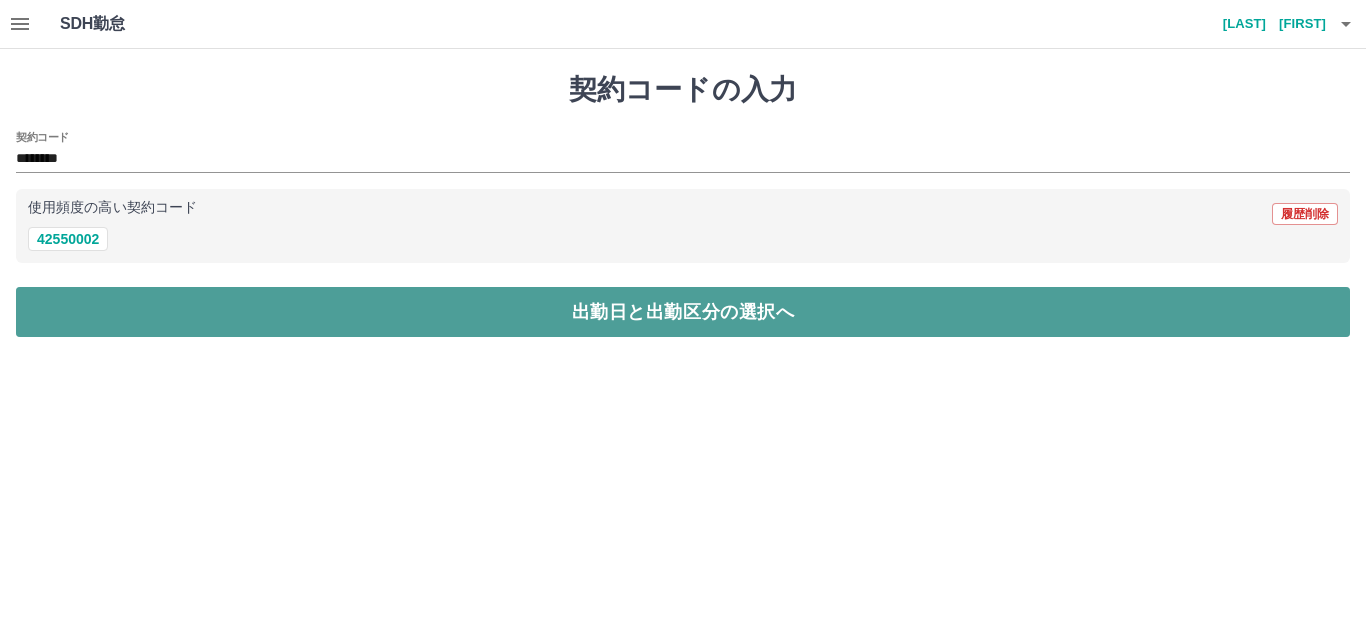 click on "出勤日と出勤区分の選択へ" at bounding box center (683, 312) 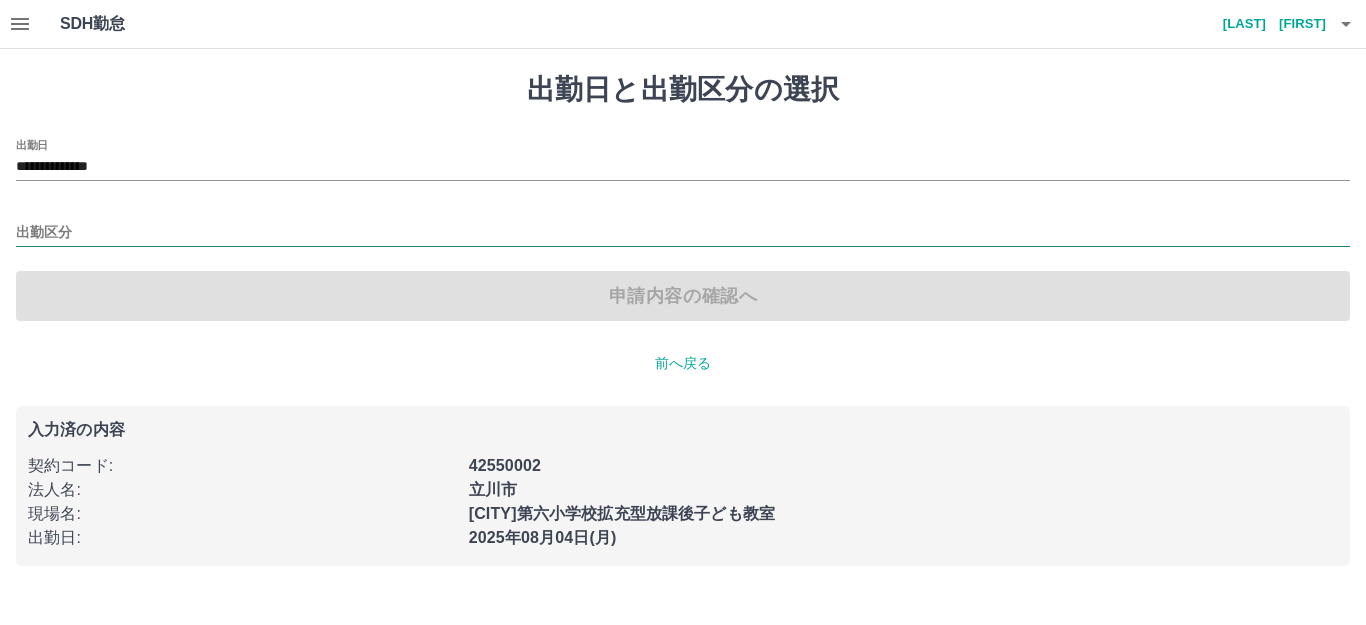 click on "出勤区分" at bounding box center (683, 233) 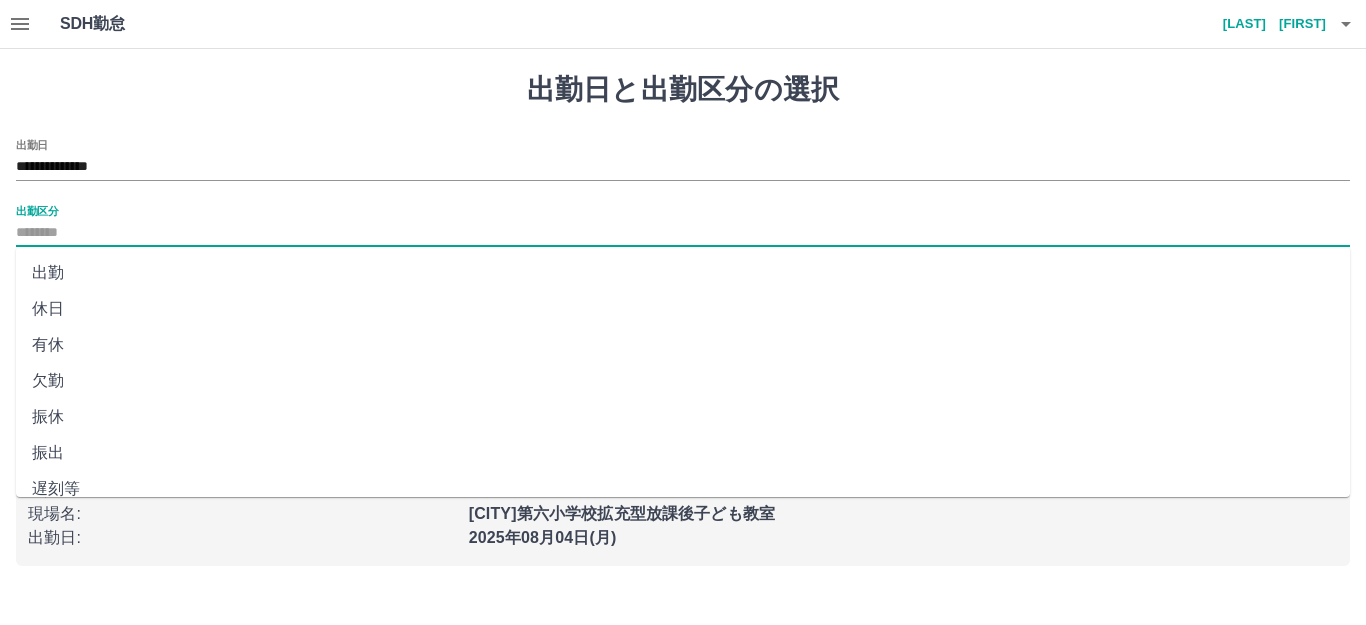 click on "出勤" at bounding box center [683, 273] 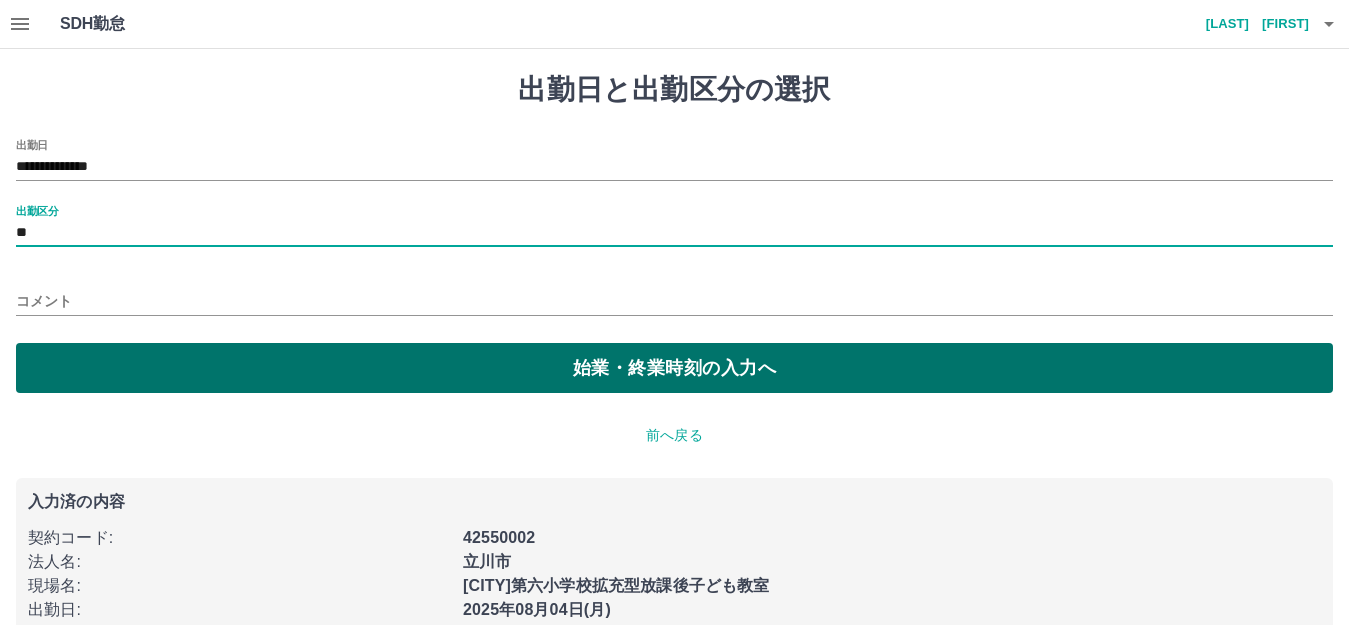 click on "始業・終業時刻の入力へ" at bounding box center (674, 368) 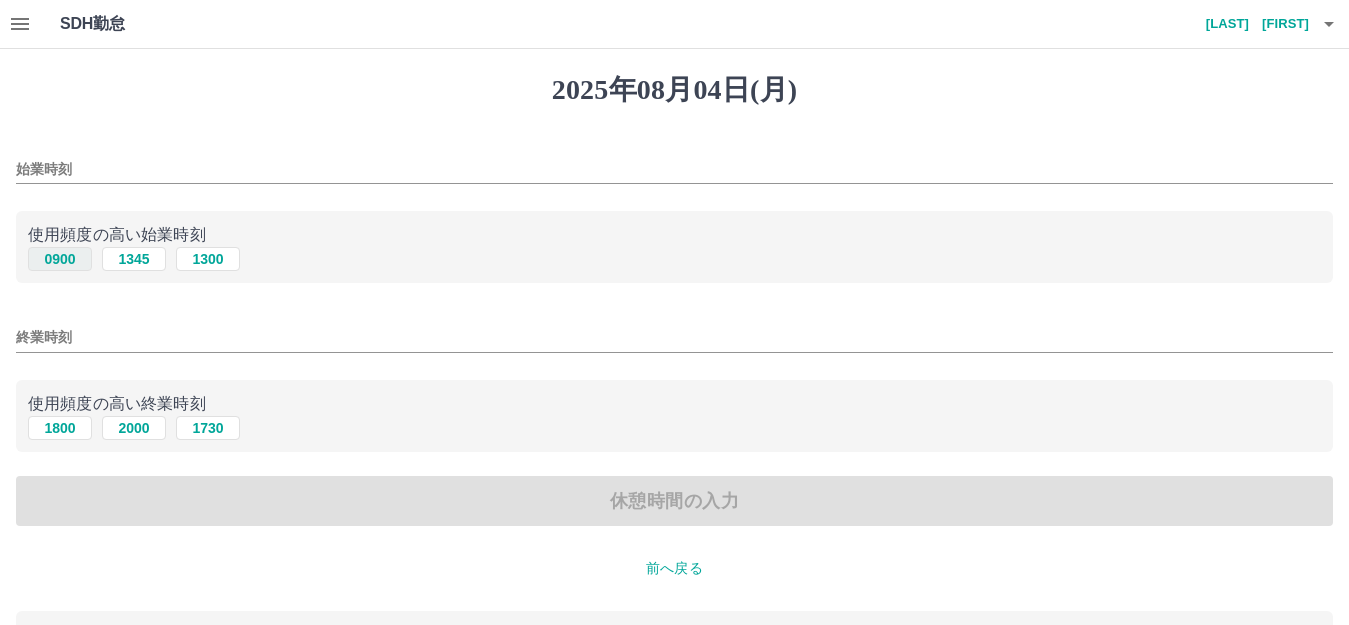 click on "0900" at bounding box center (60, 259) 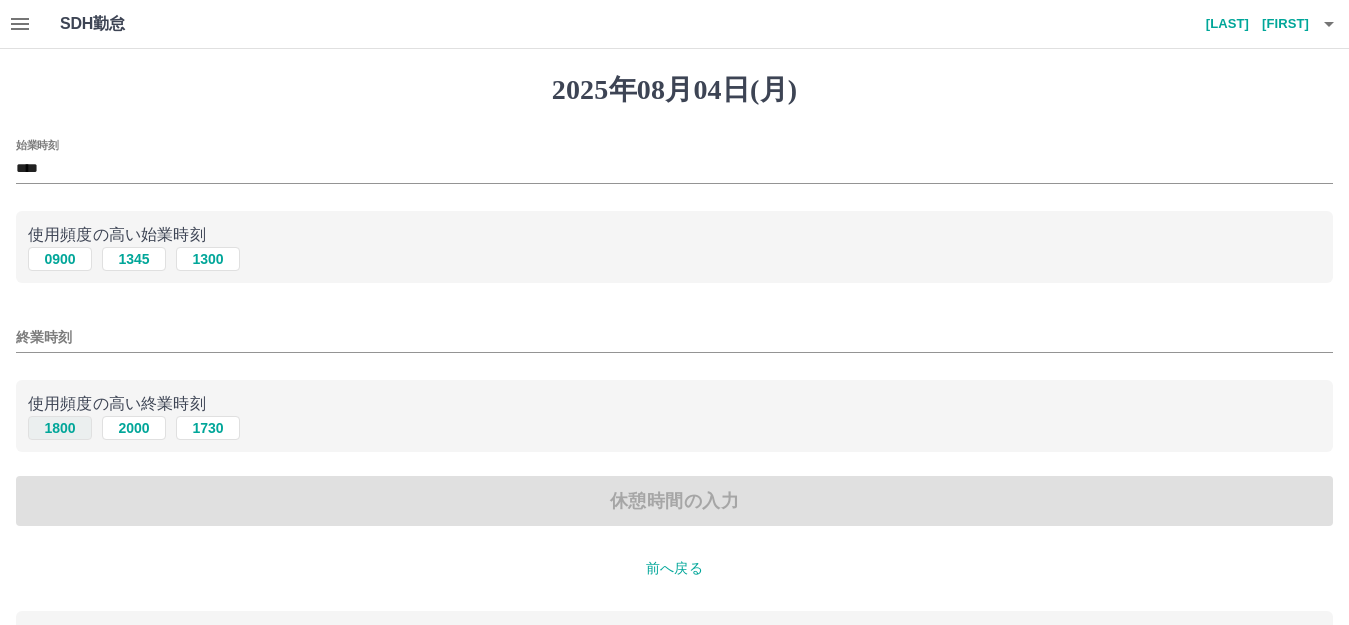 click on "1800" at bounding box center [60, 428] 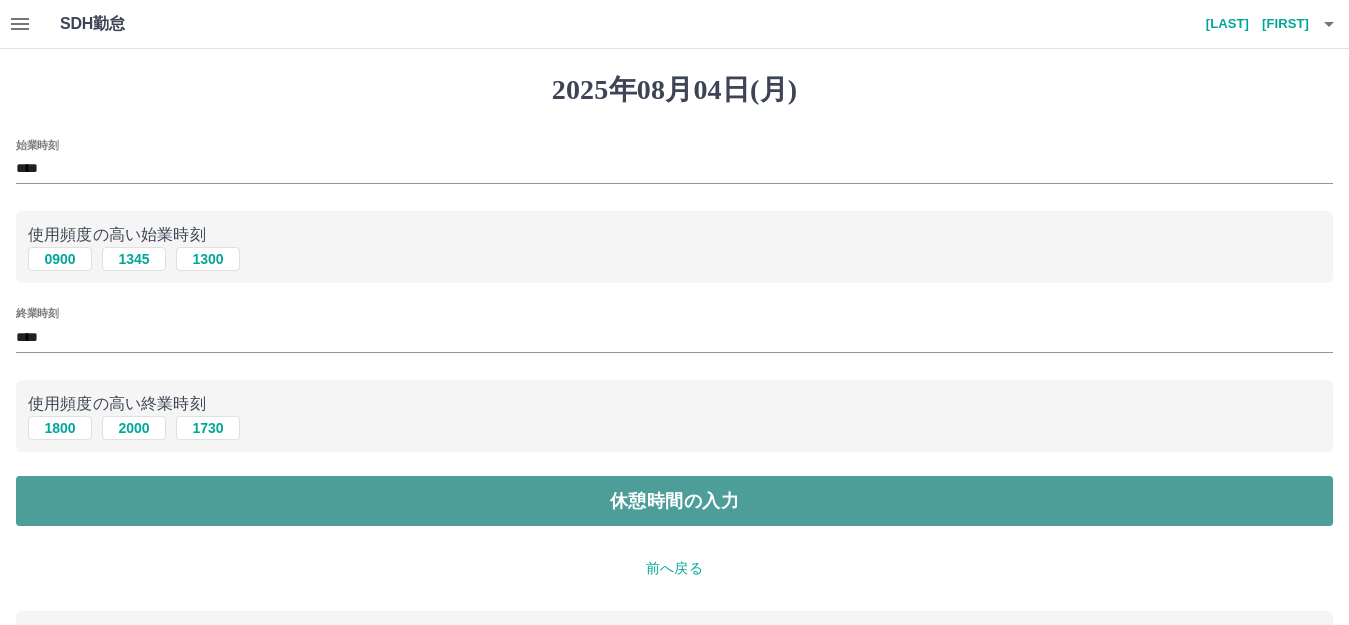 click on "休憩時間の入力" at bounding box center (674, 501) 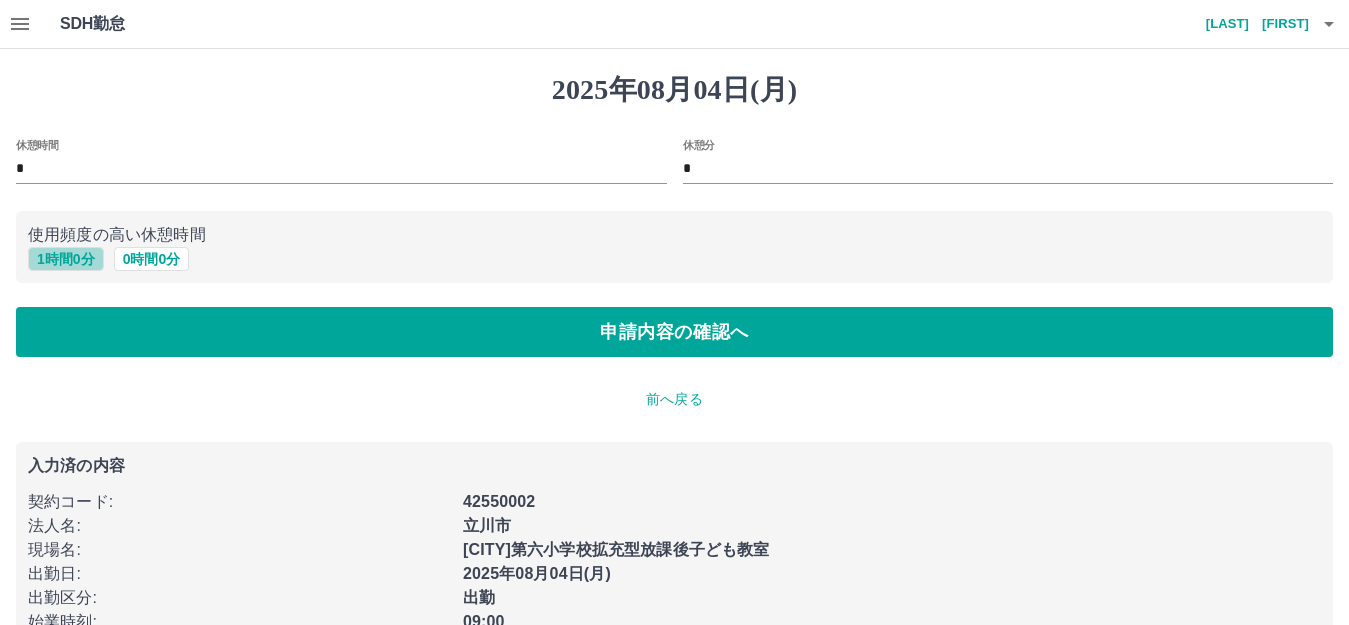 click on "1 時間 0 分" at bounding box center [66, 259] 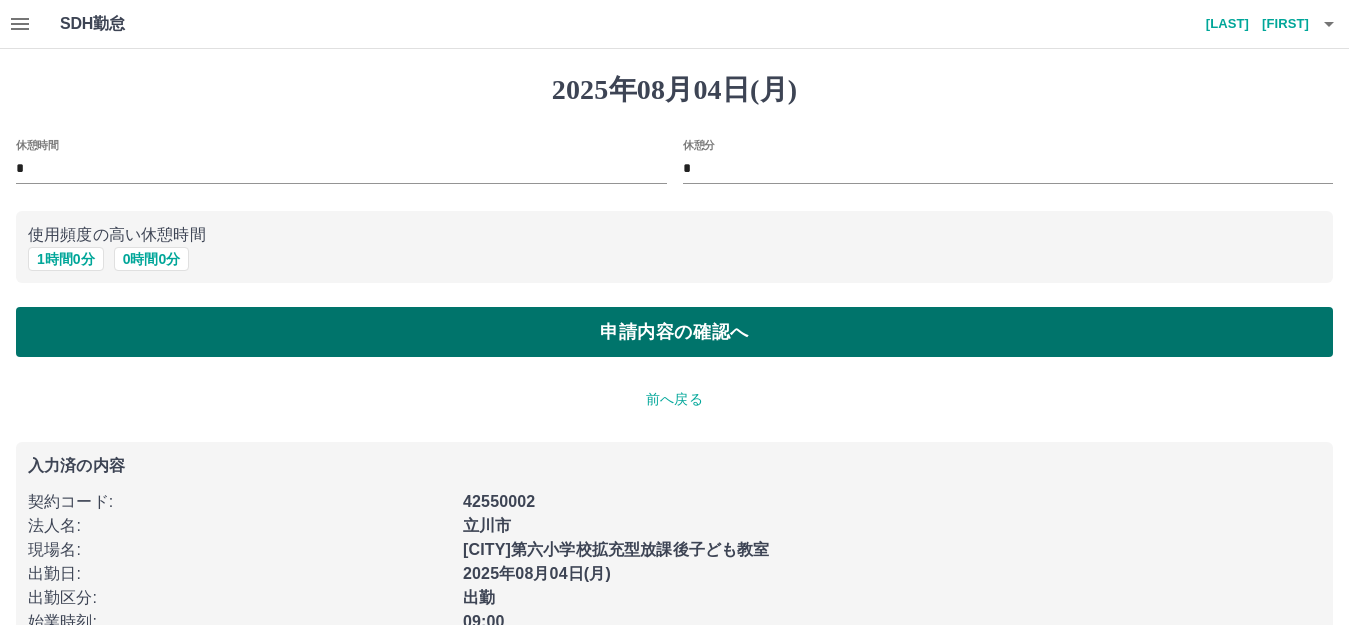 click on "申請内容の確認へ" at bounding box center (674, 332) 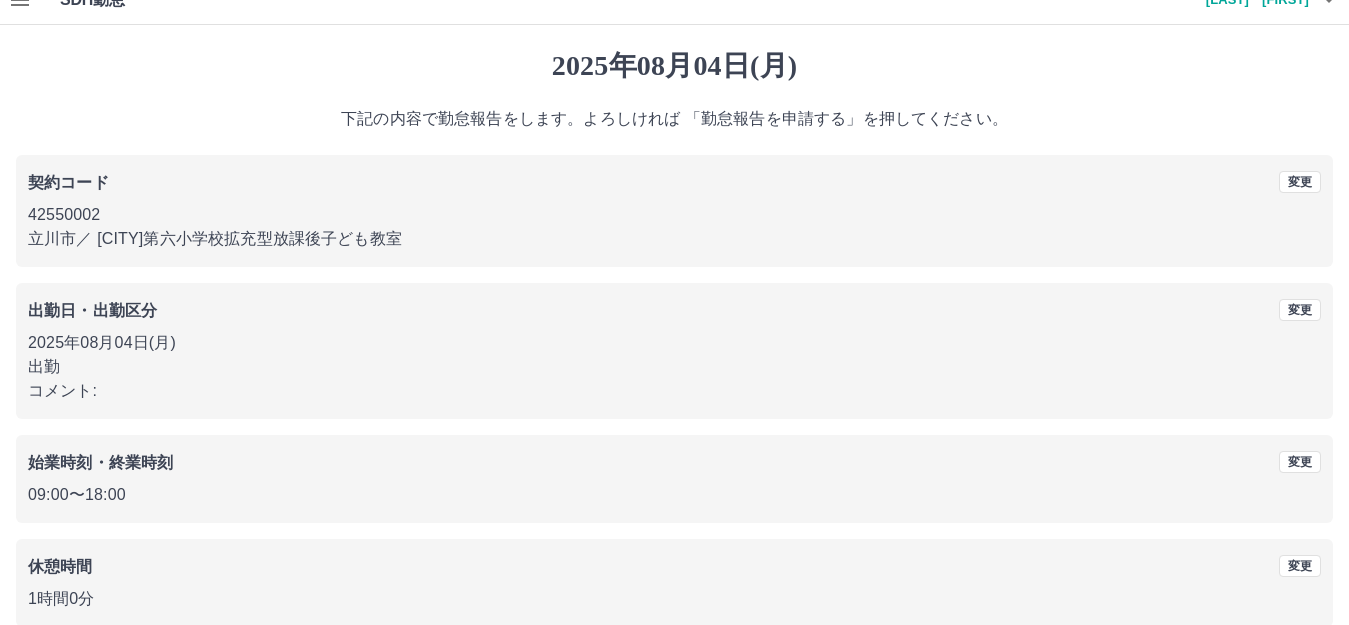 scroll, scrollTop: 124, scrollLeft: 0, axis: vertical 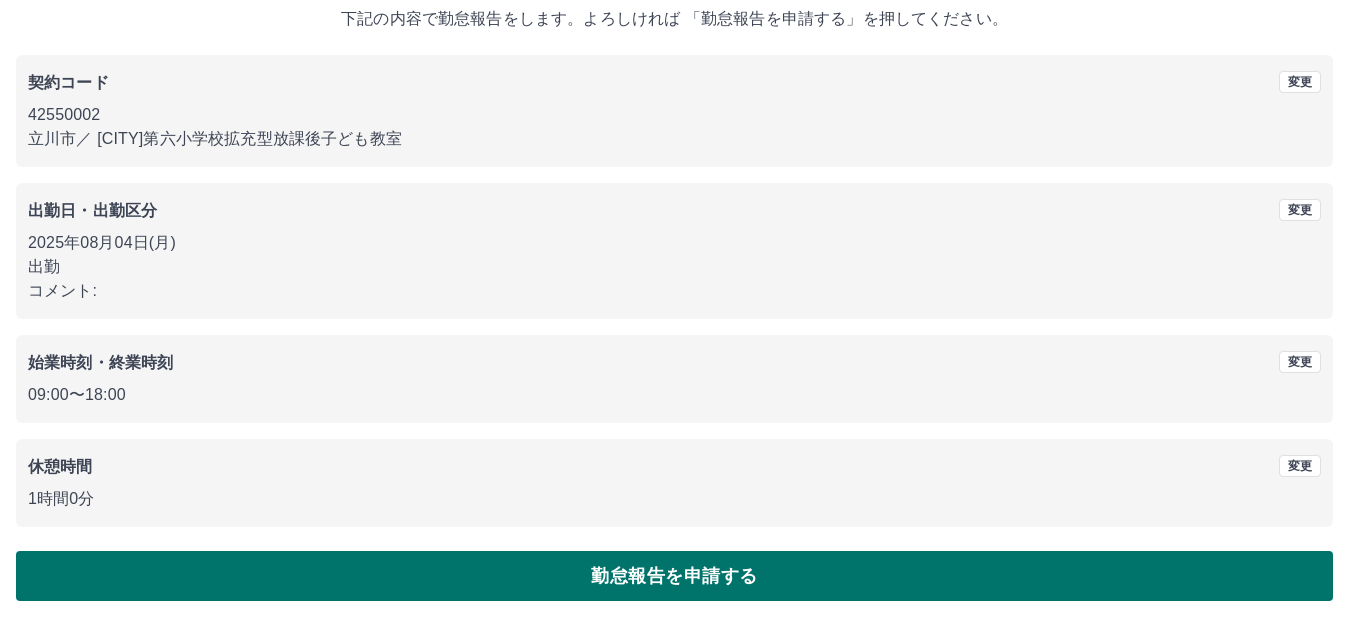 click on "勤怠報告を申請する" at bounding box center [674, 576] 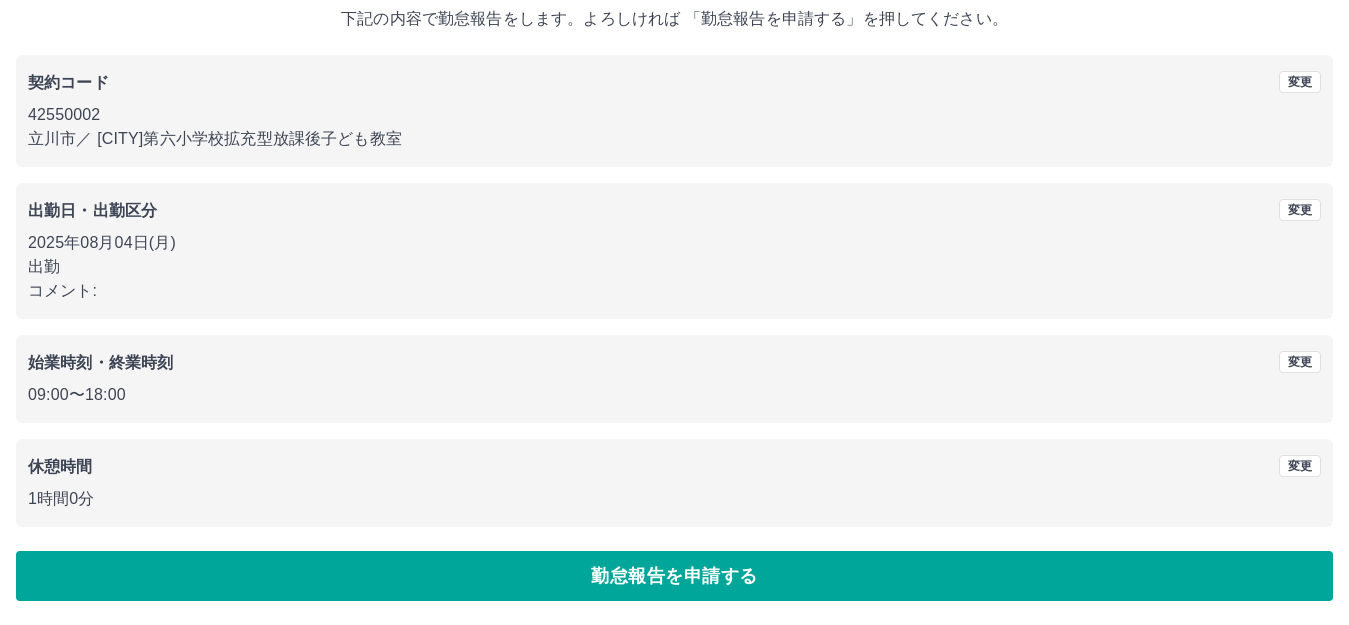 scroll, scrollTop: 0, scrollLeft: 0, axis: both 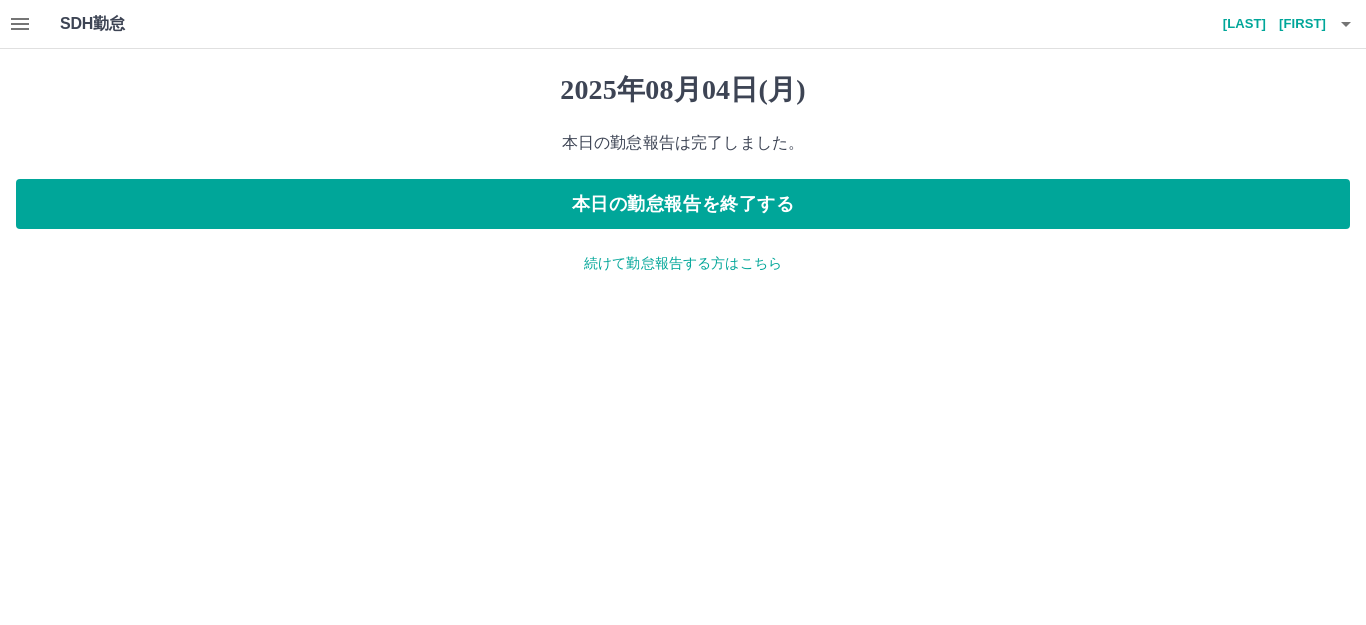 click 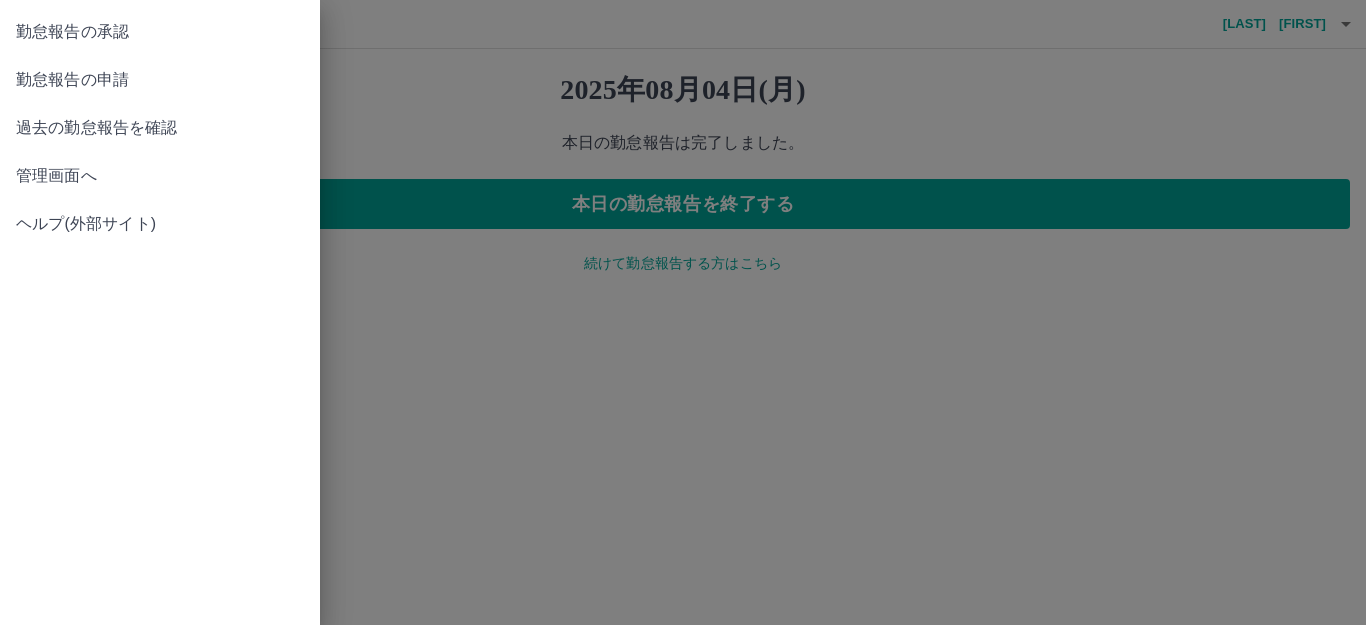 click on "管理画面へ" at bounding box center [160, 176] 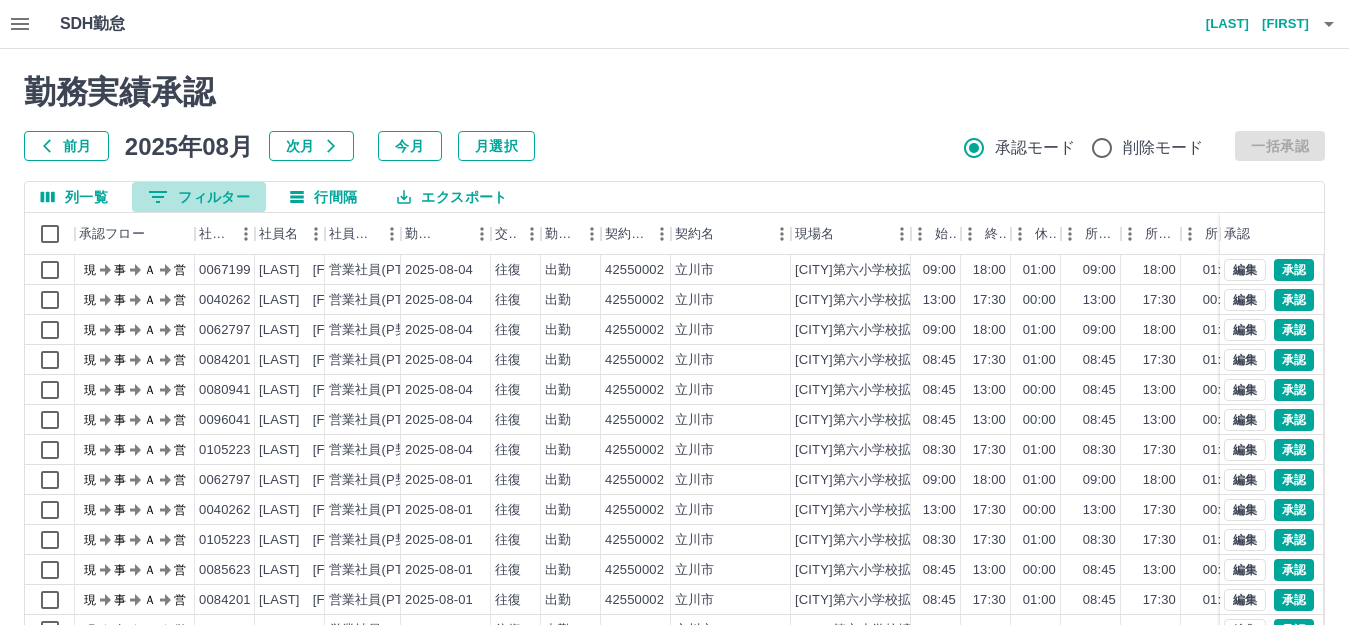 click on "0 フィルター" at bounding box center [199, 197] 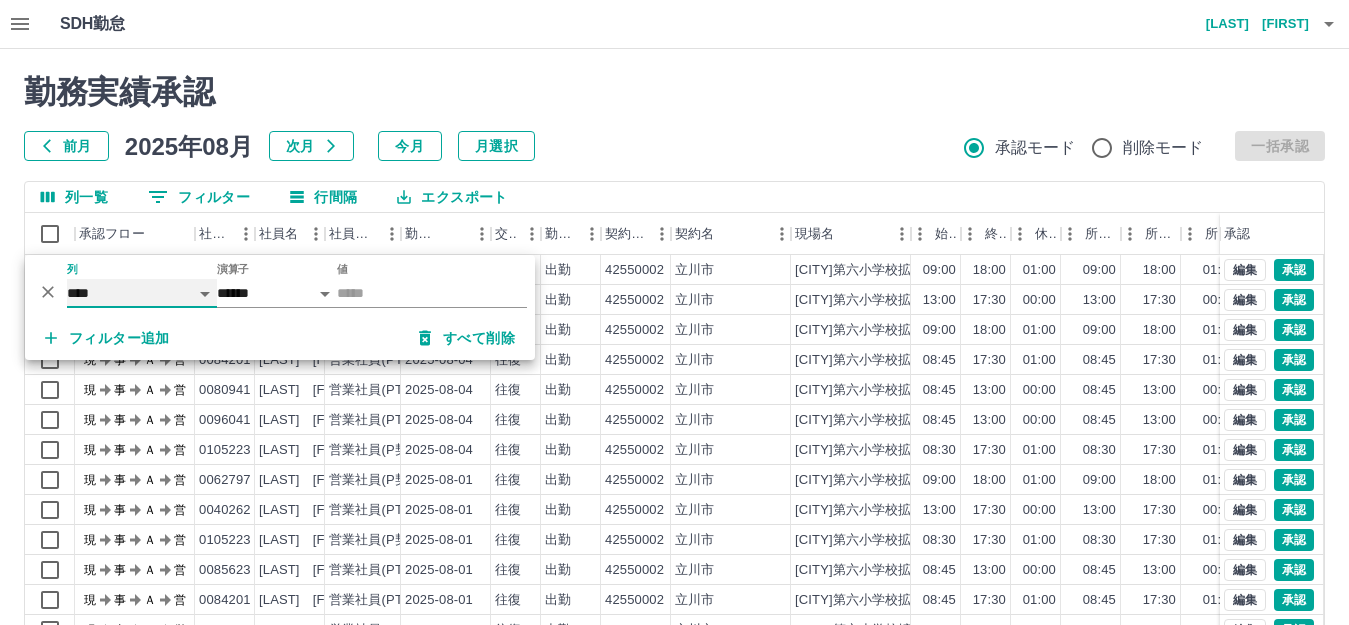 click on "**** *** **** *** *** **** ***** *** *** ** ** ** **** **** **** ** ** *** **** *****" at bounding box center [142, 293] 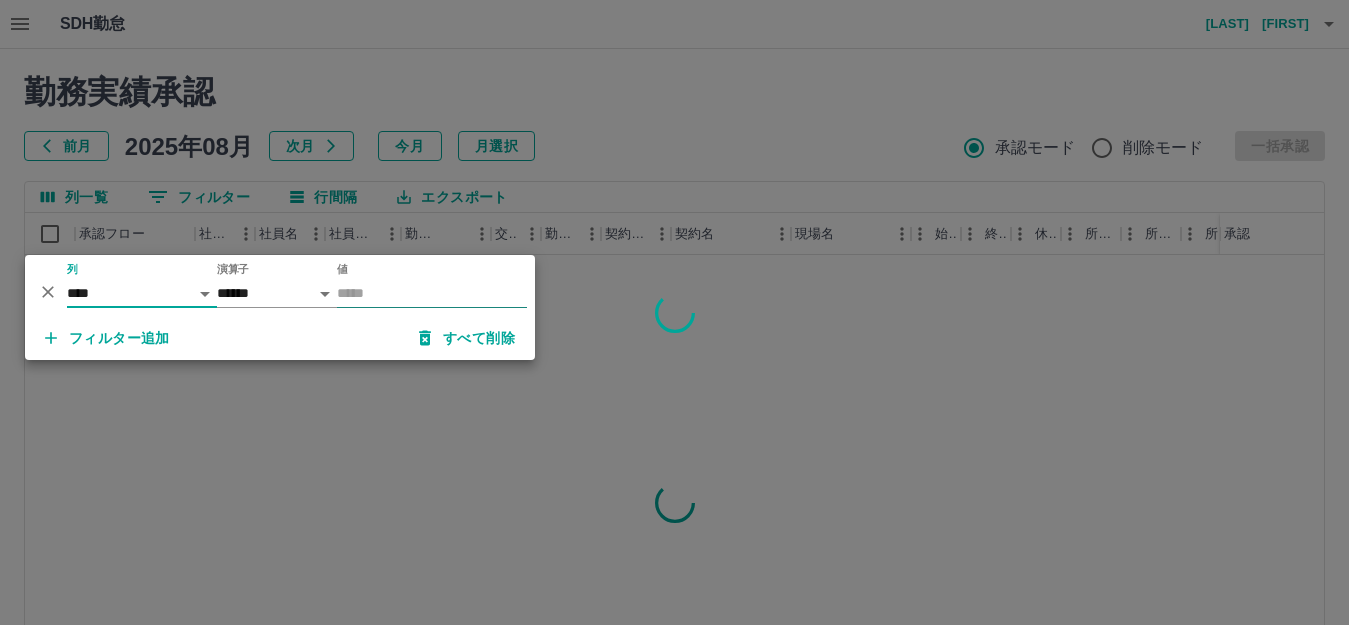 click on "値" at bounding box center (432, 293) 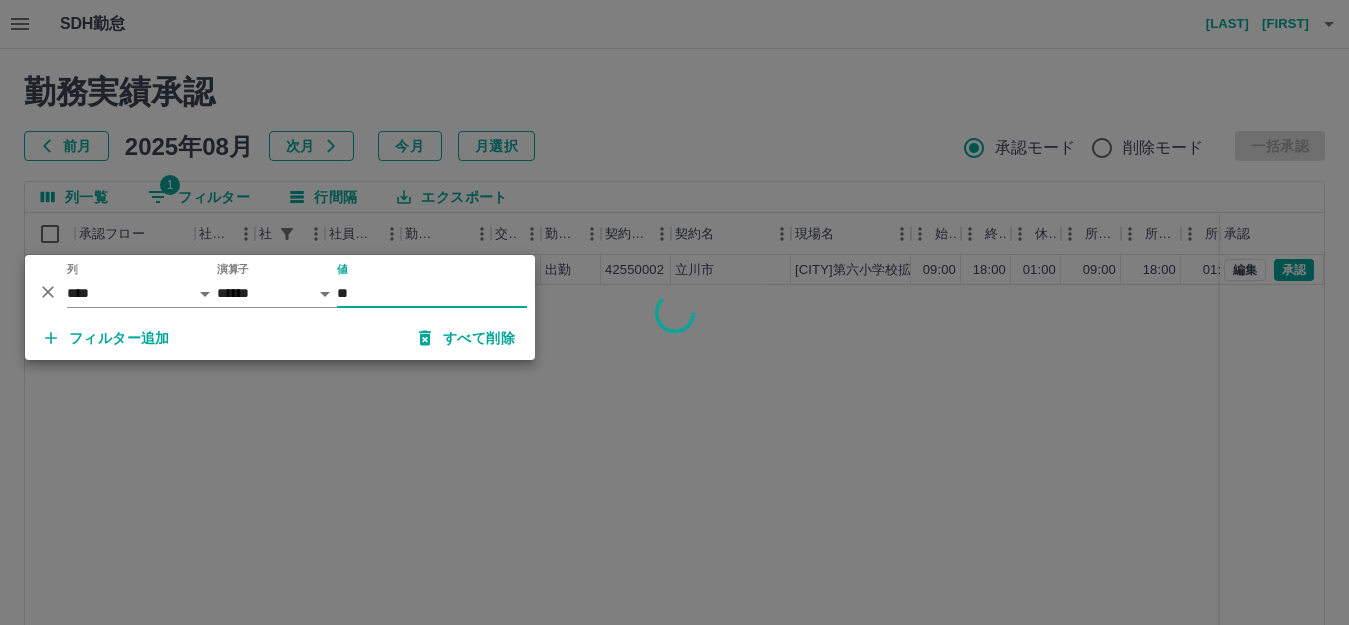 type on "**" 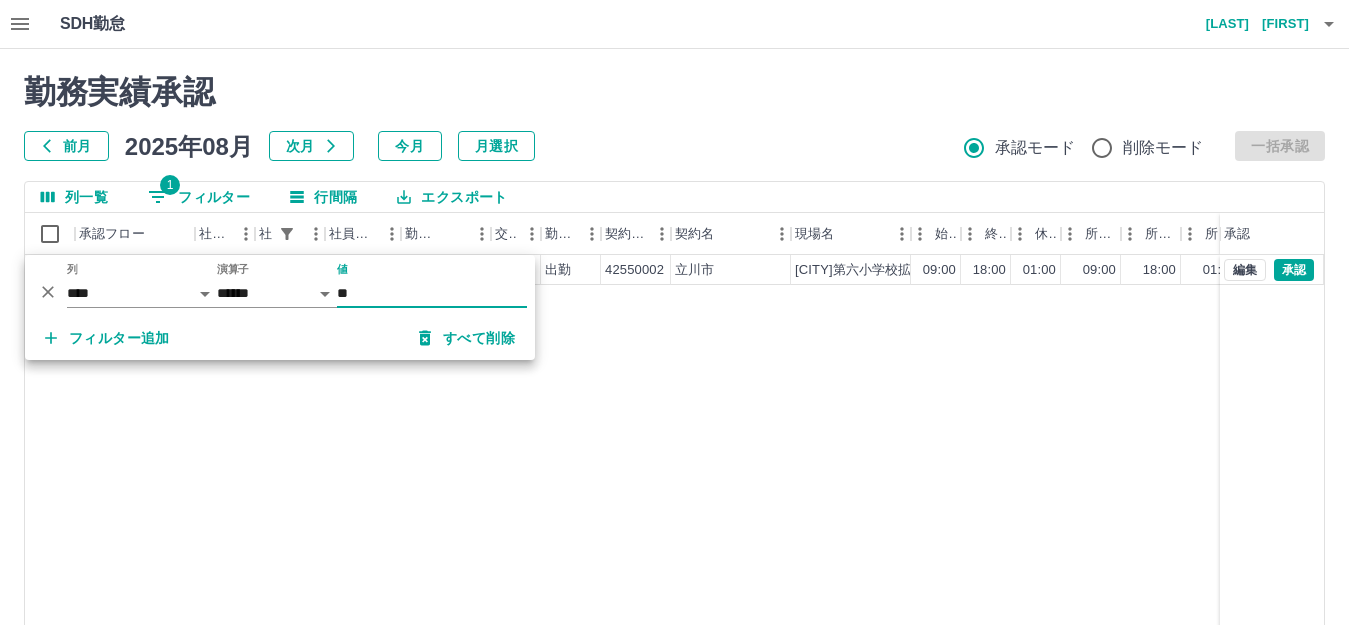 click on "前月 2025年08月 次月 今月 月選択 承認モード 削除モード 一括承認" at bounding box center (674, 146) 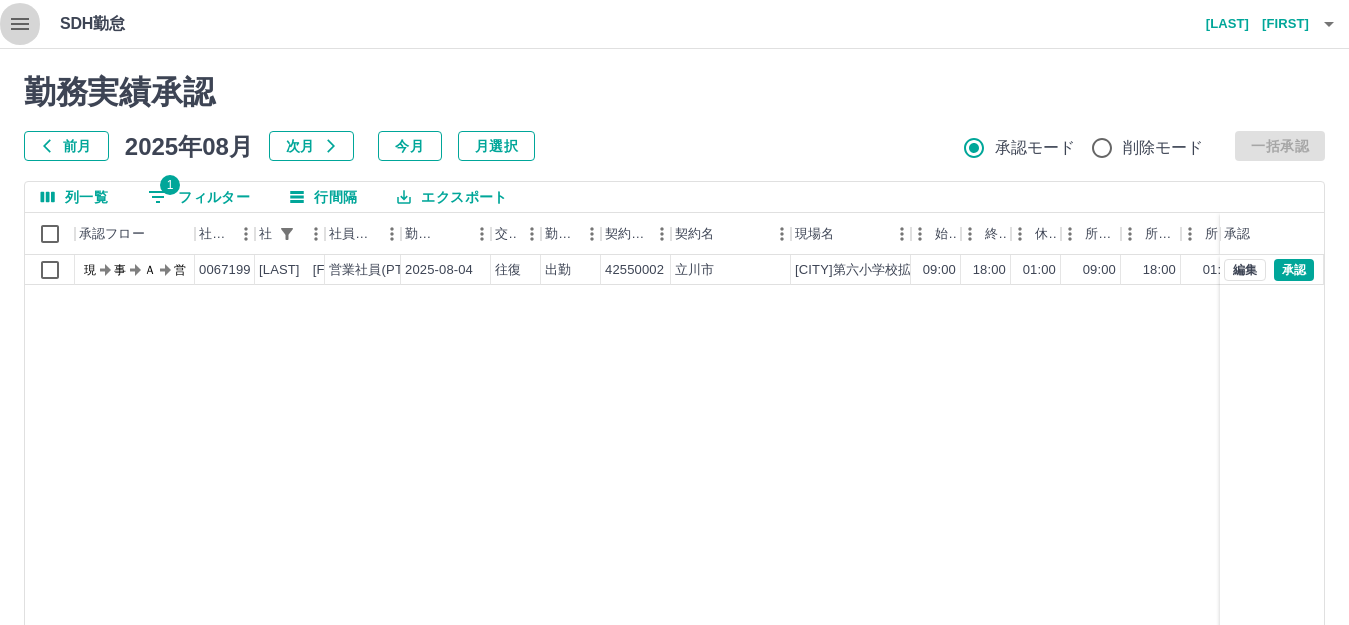 click 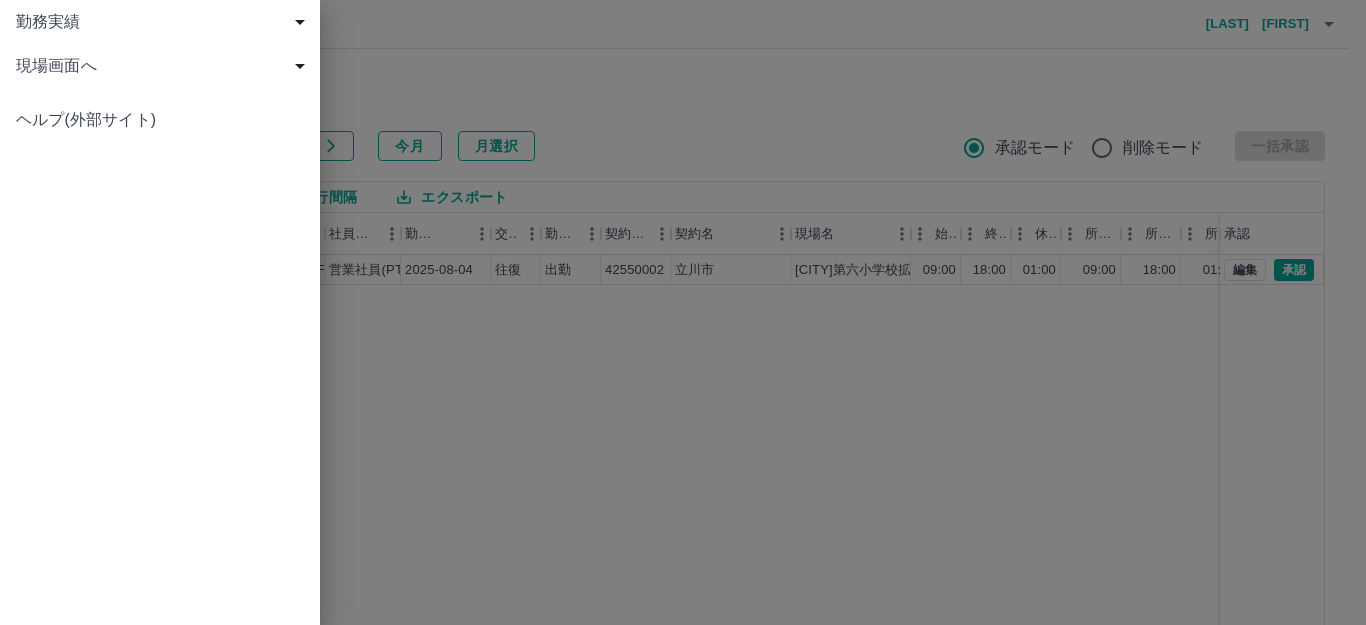 click on "現場画面へ" at bounding box center [164, 66] 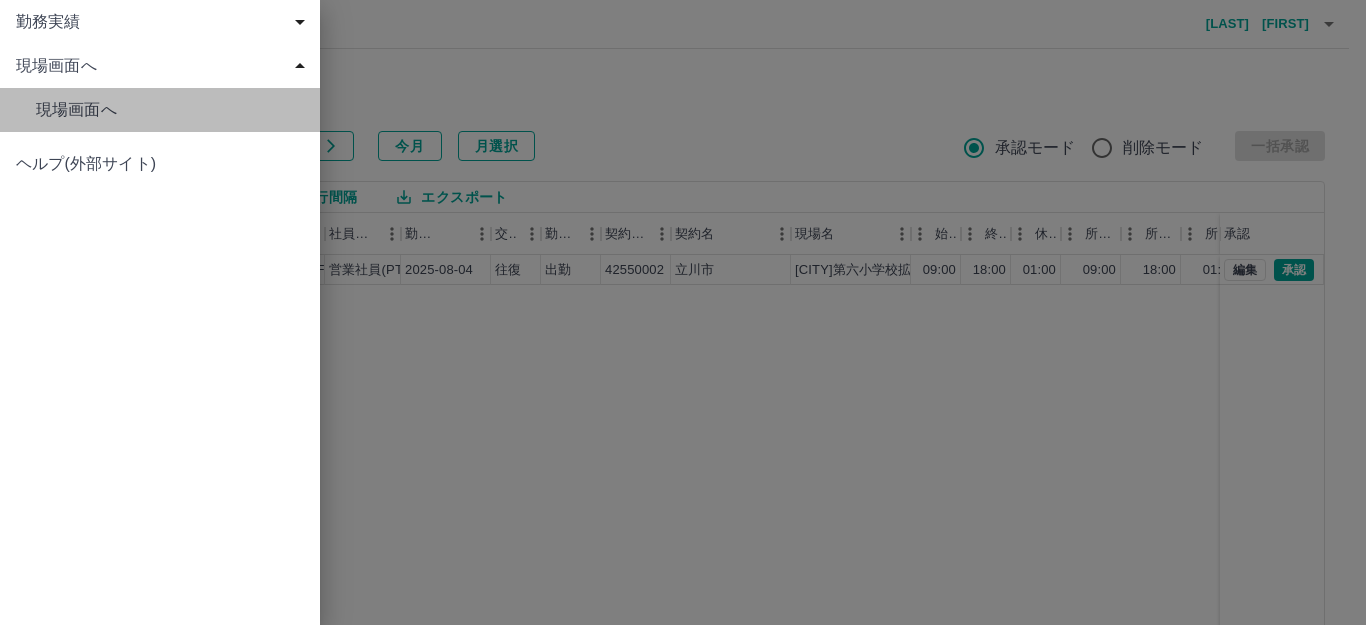 click on "現場画面へ" at bounding box center [170, 110] 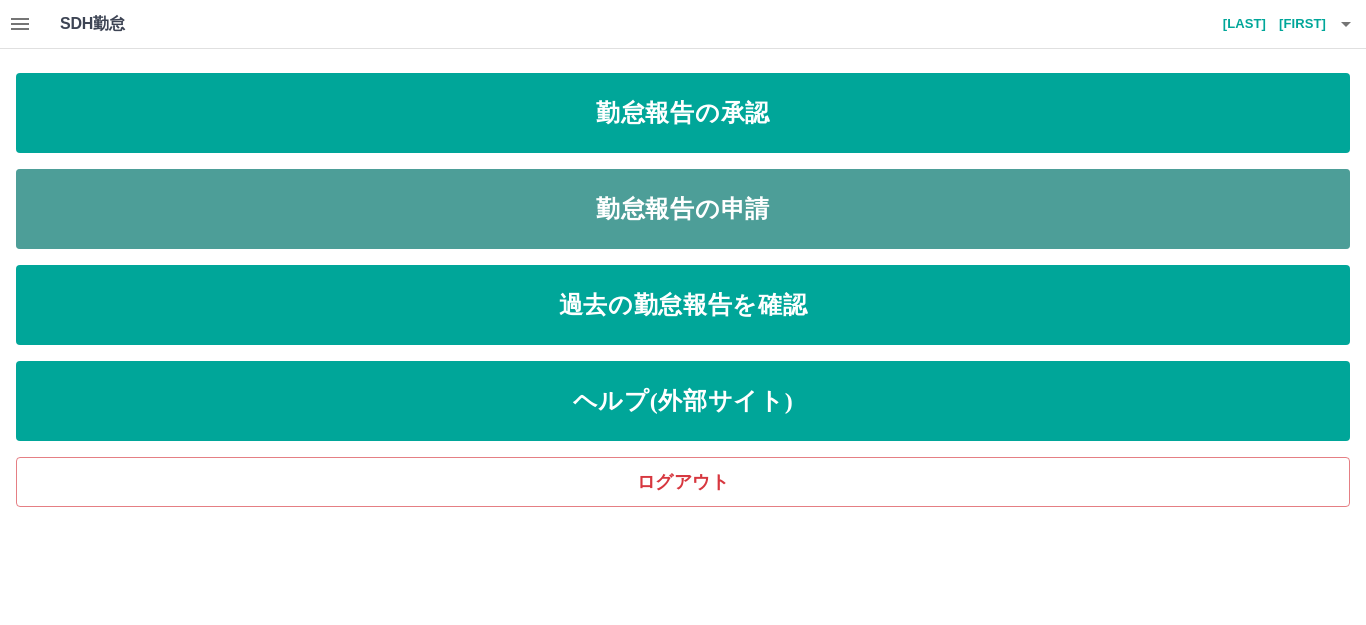 click on "勤怠報告の申請" at bounding box center (683, 209) 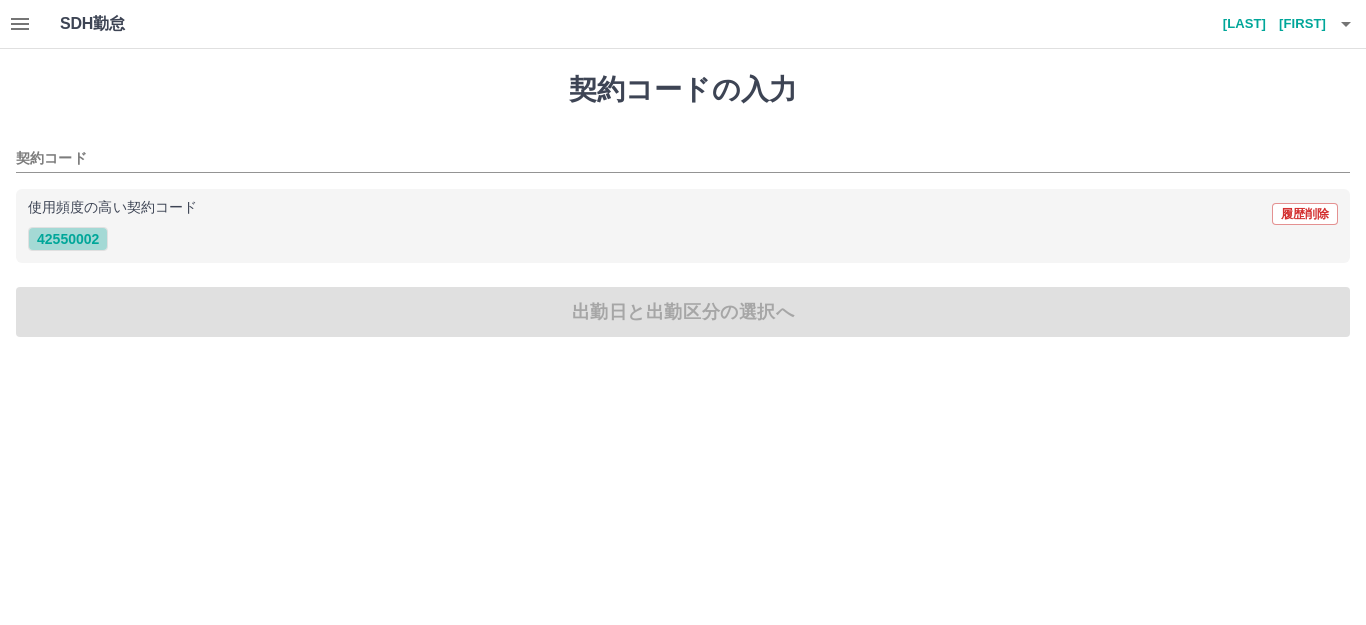 click on "42550002" at bounding box center [68, 239] 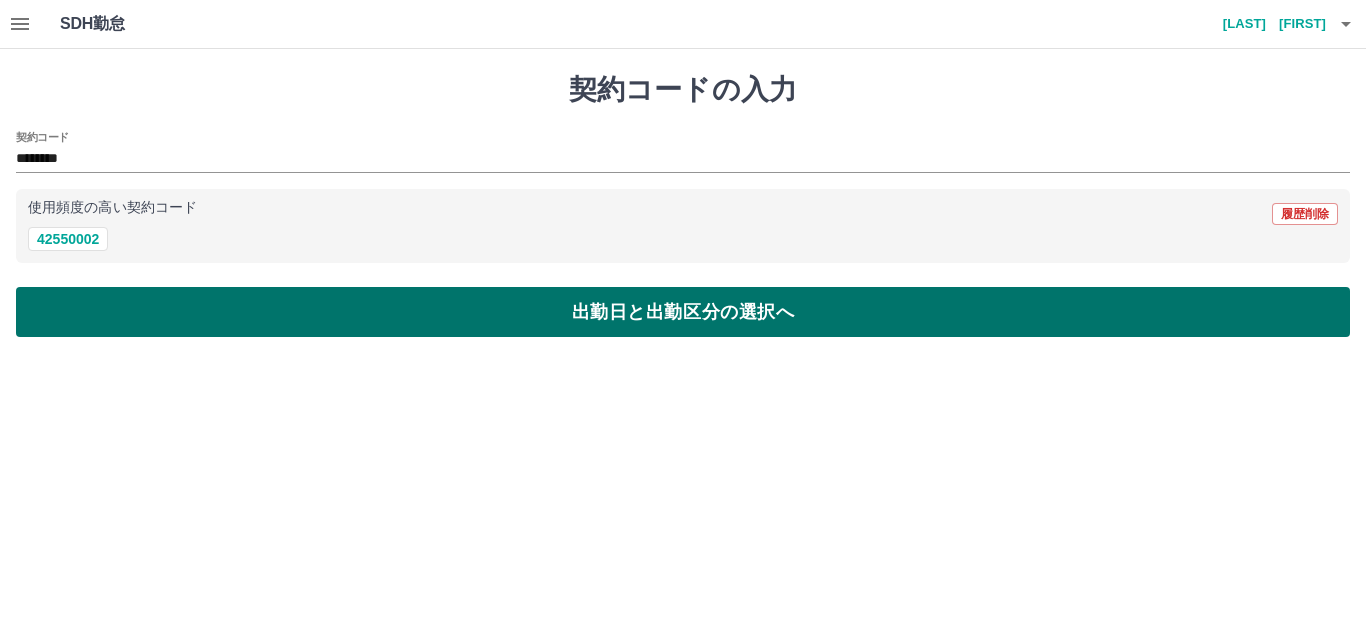 click on "出勤日と出勤区分の選択へ" at bounding box center [683, 312] 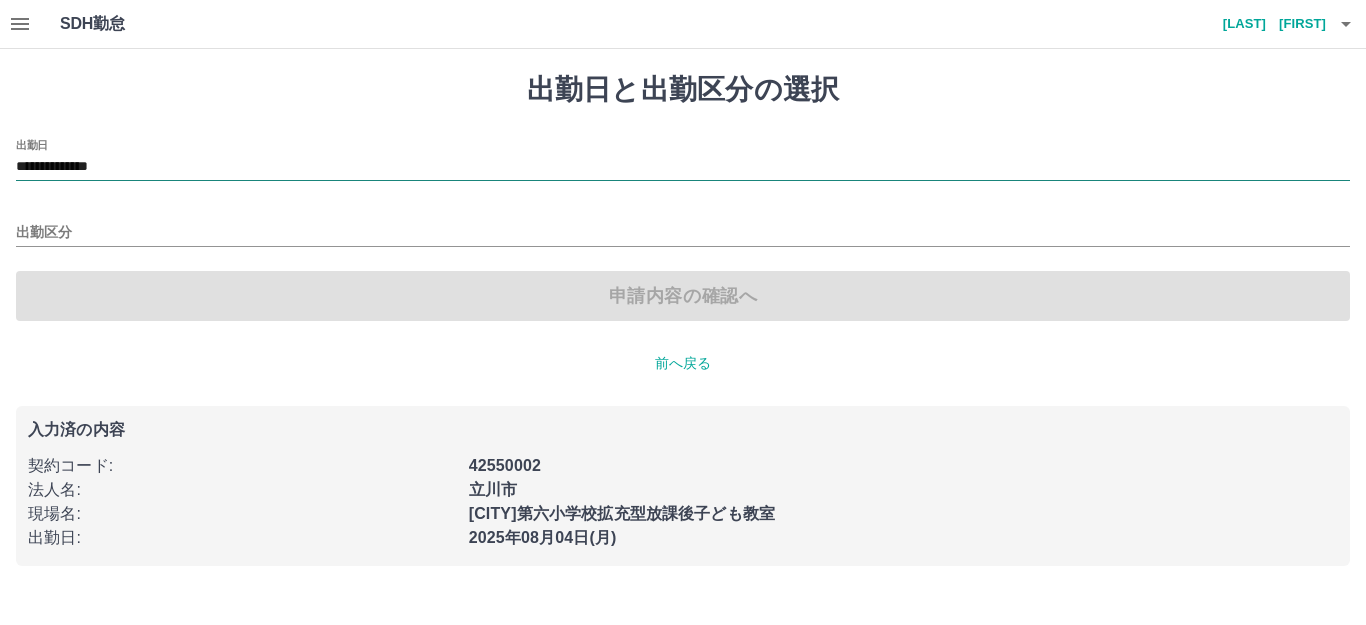 click on "**********" at bounding box center [683, 167] 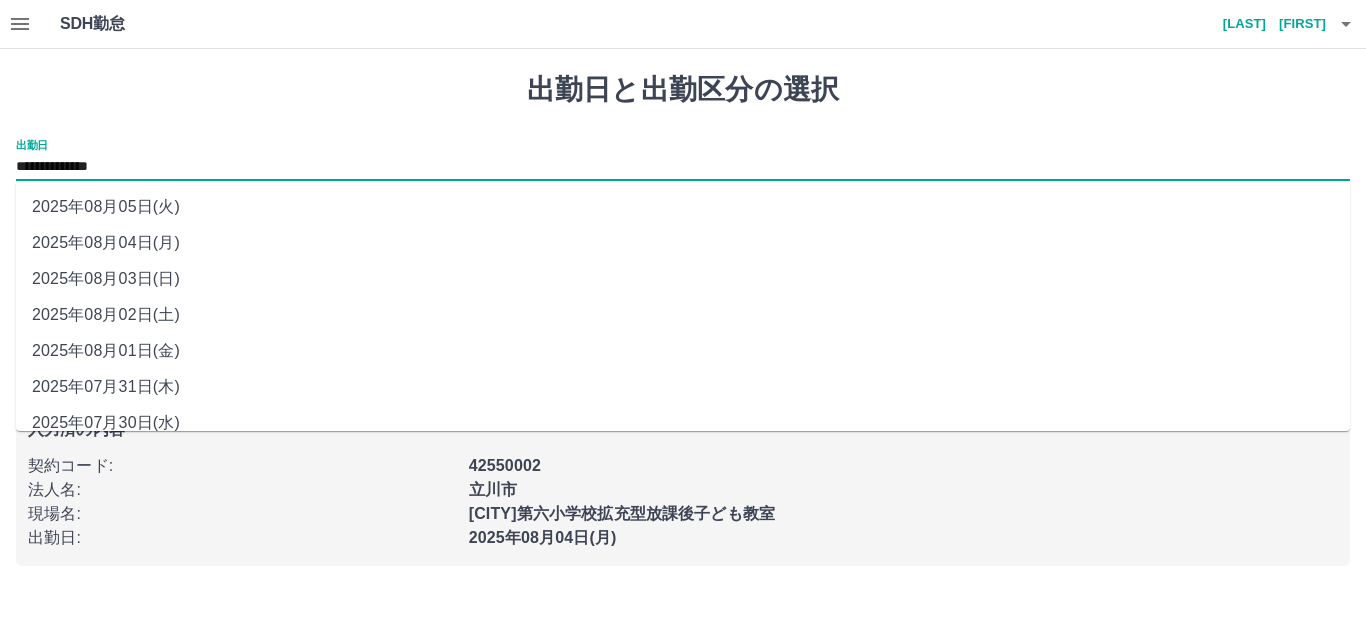 click on "2025年08月01日(金)" at bounding box center (683, 351) 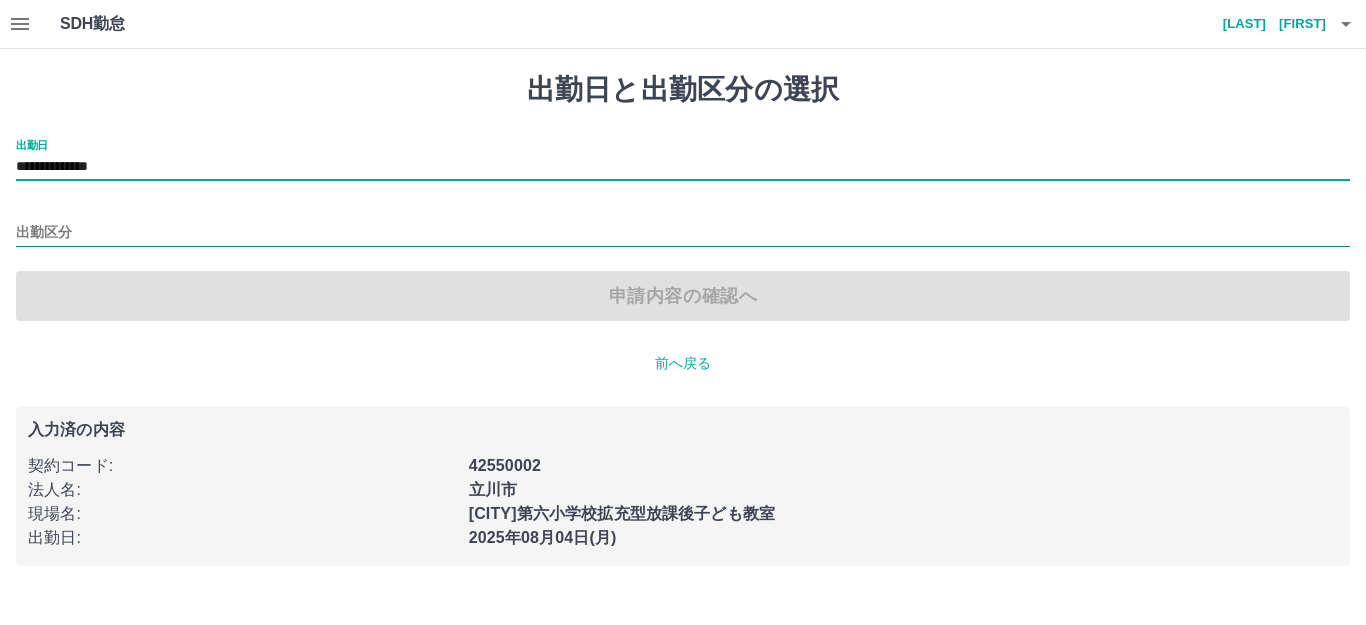 click on "出勤区分" at bounding box center (683, 233) 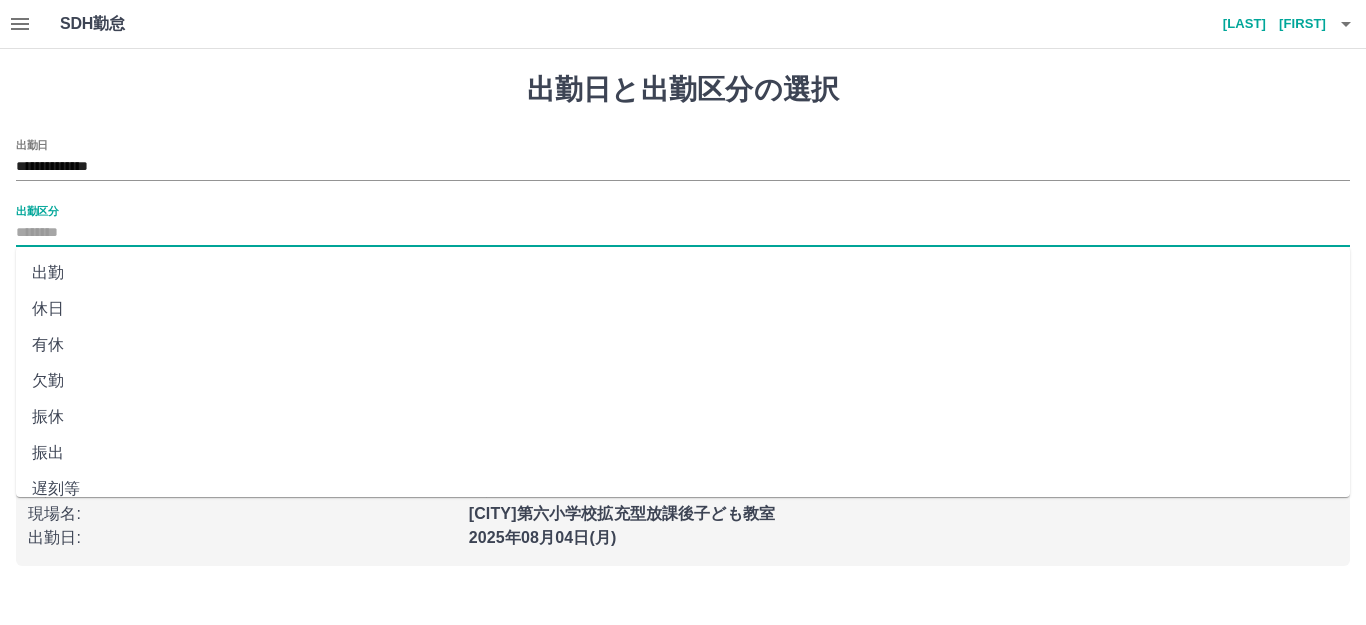 click on "出勤" at bounding box center [683, 273] 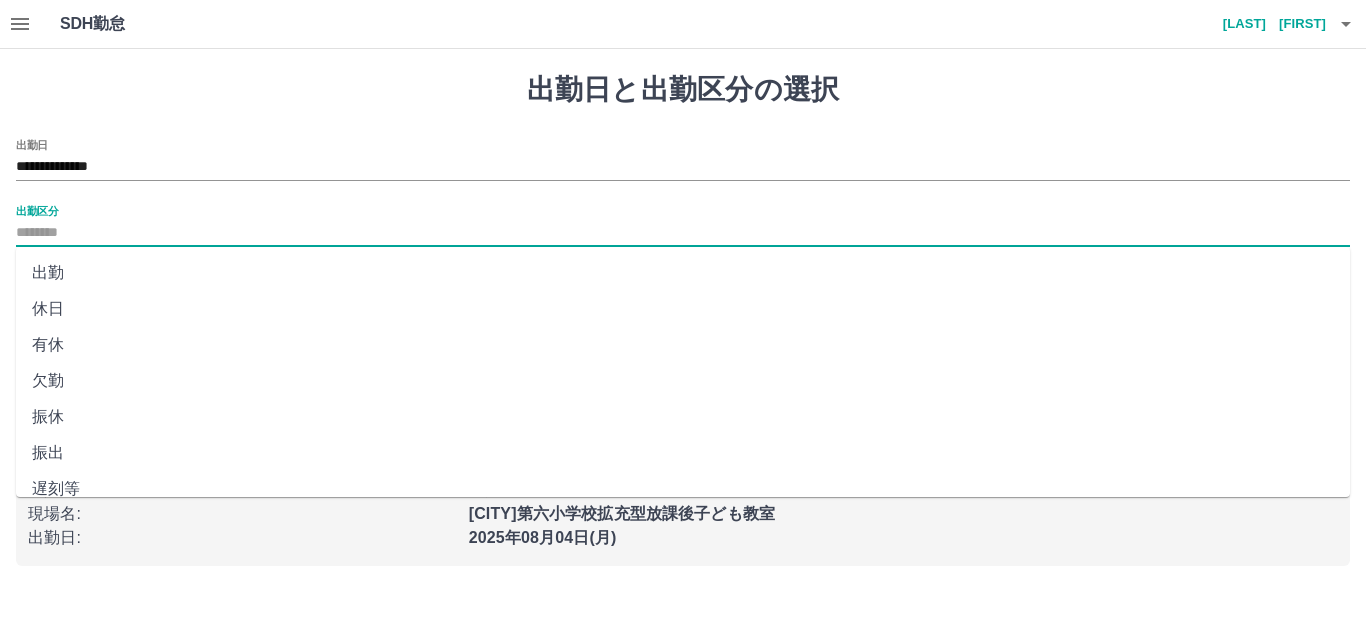 type on "**" 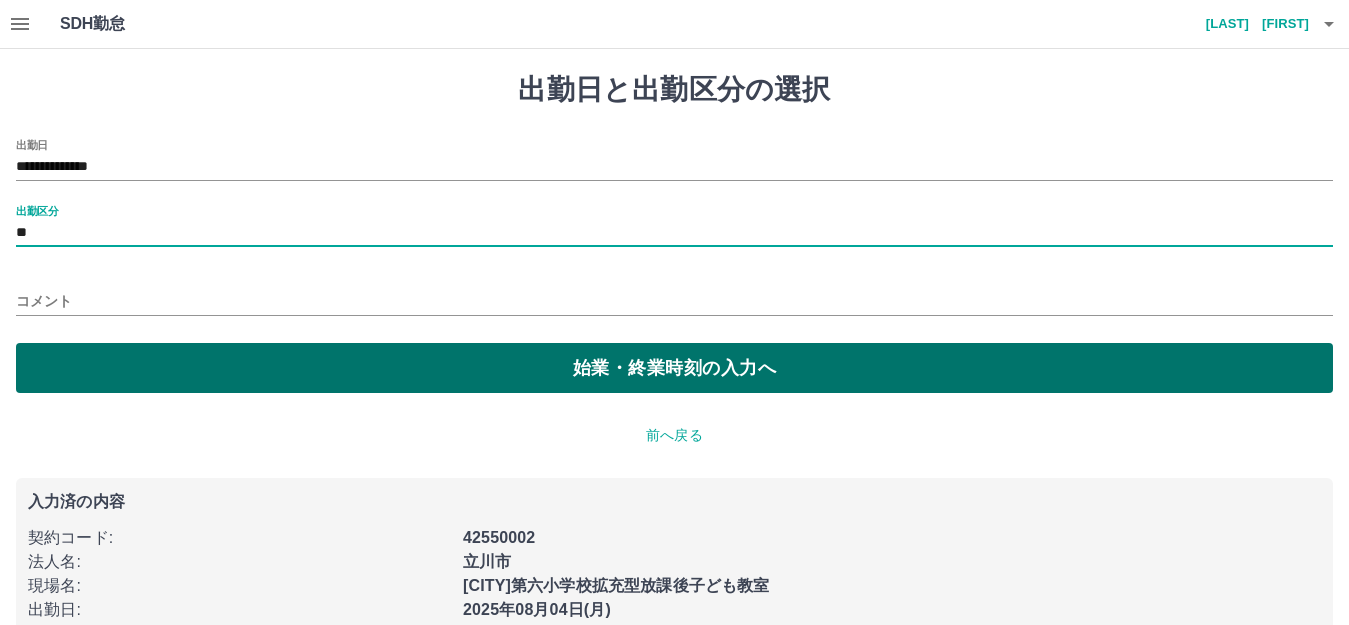 click on "始業・終業時刻の入力へ" at bounding box center [674, 368] 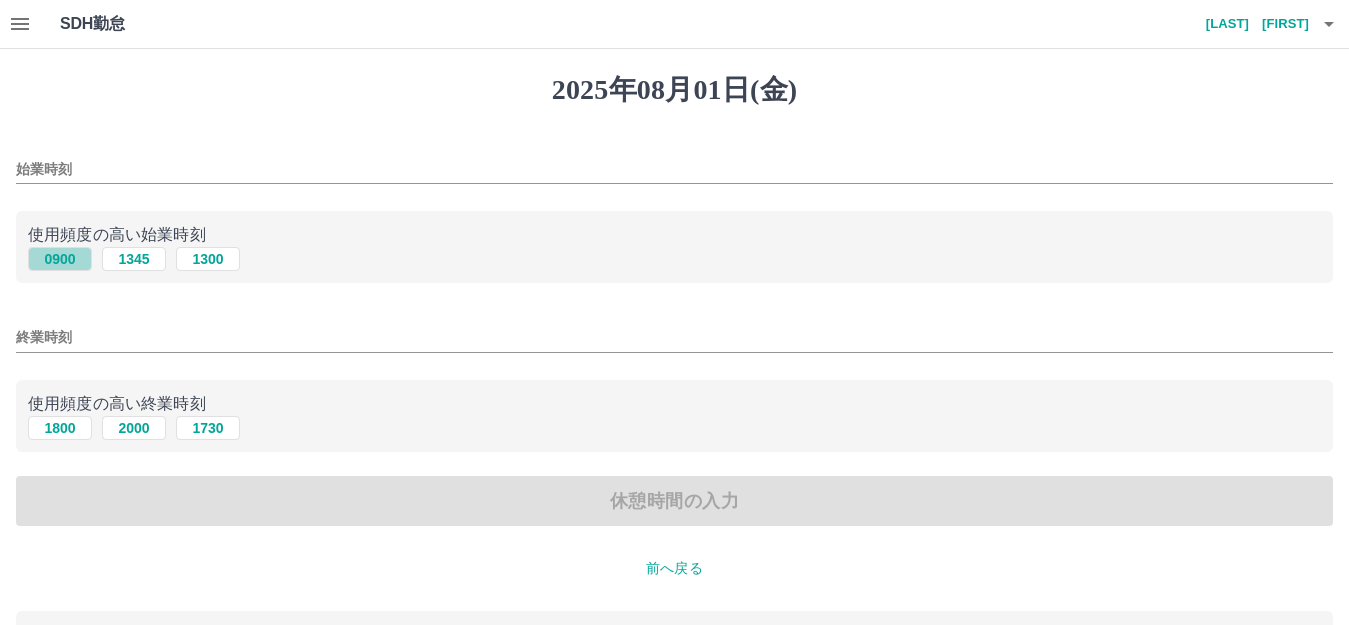 click on "0900" at bounding box center [60, 259] 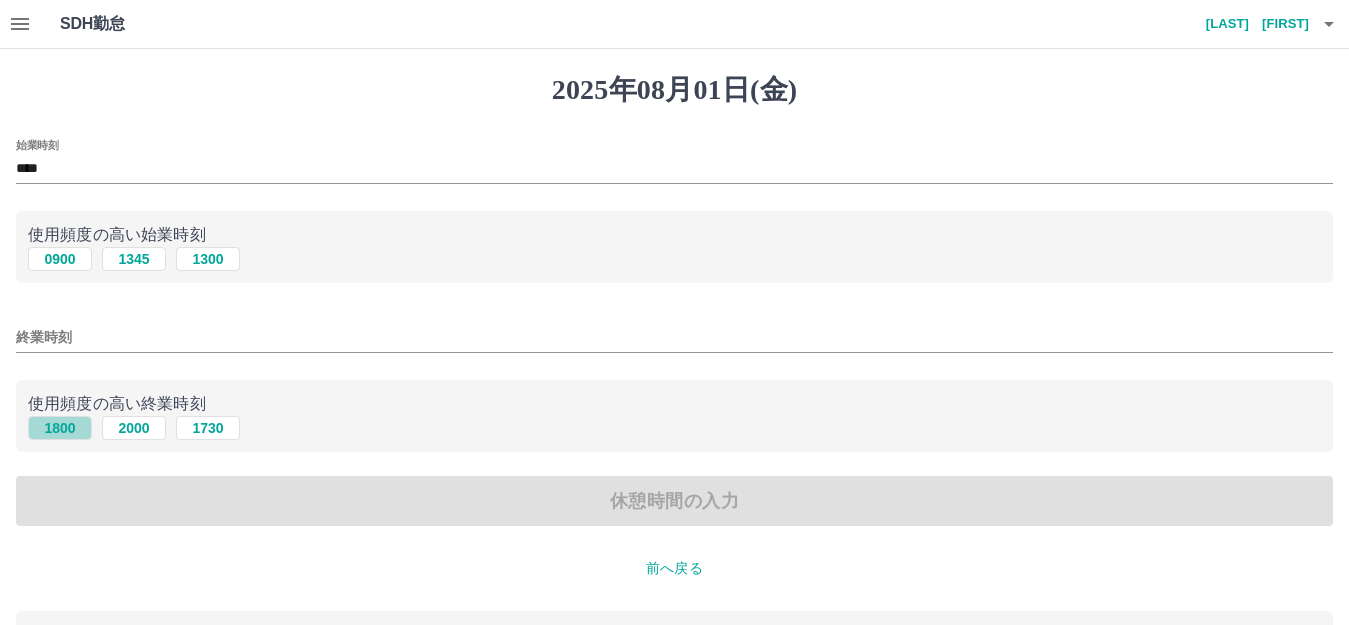 click on "1800" at bounding box center [60, 428] 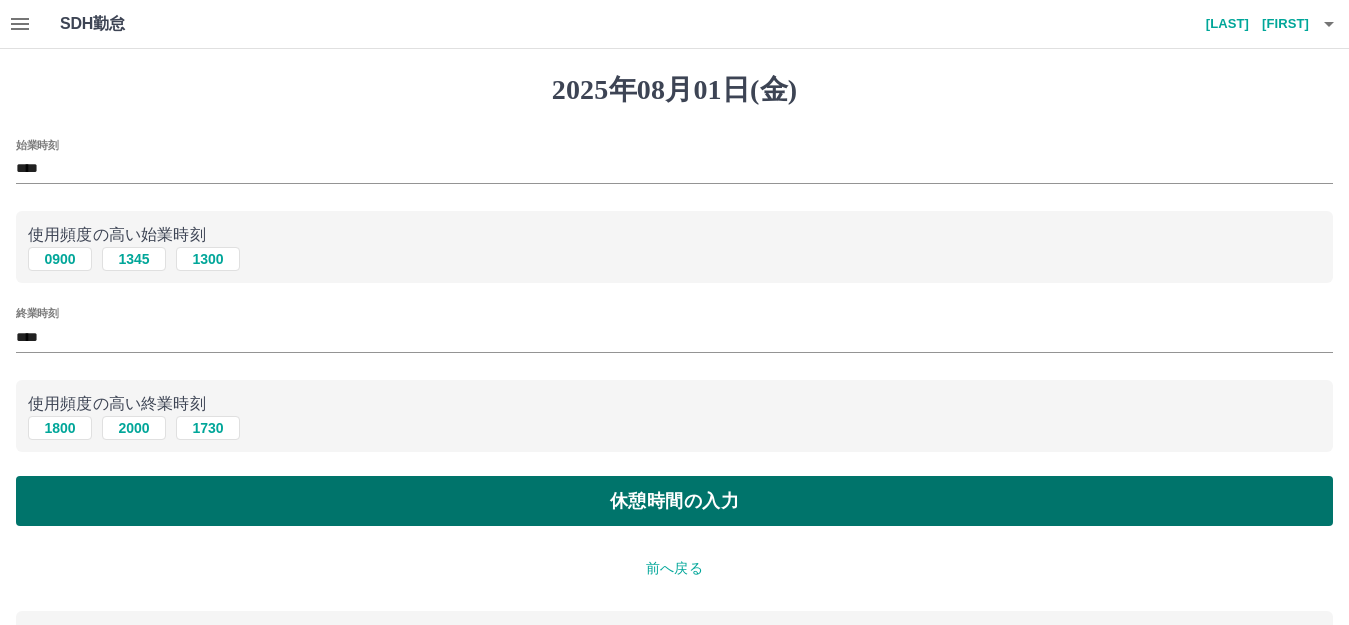 click on "休憩時間の入力" at bounding box center [674, 501] 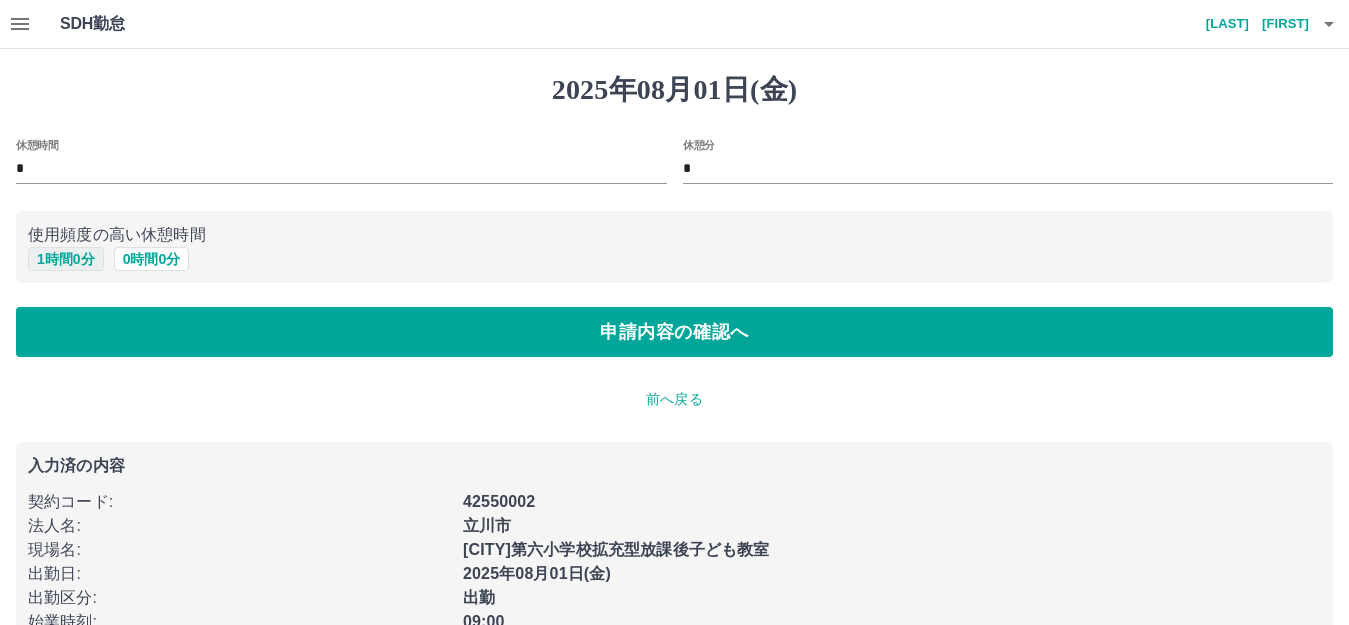 click on "1 時間 0 分" at bounding box center [66, 259] 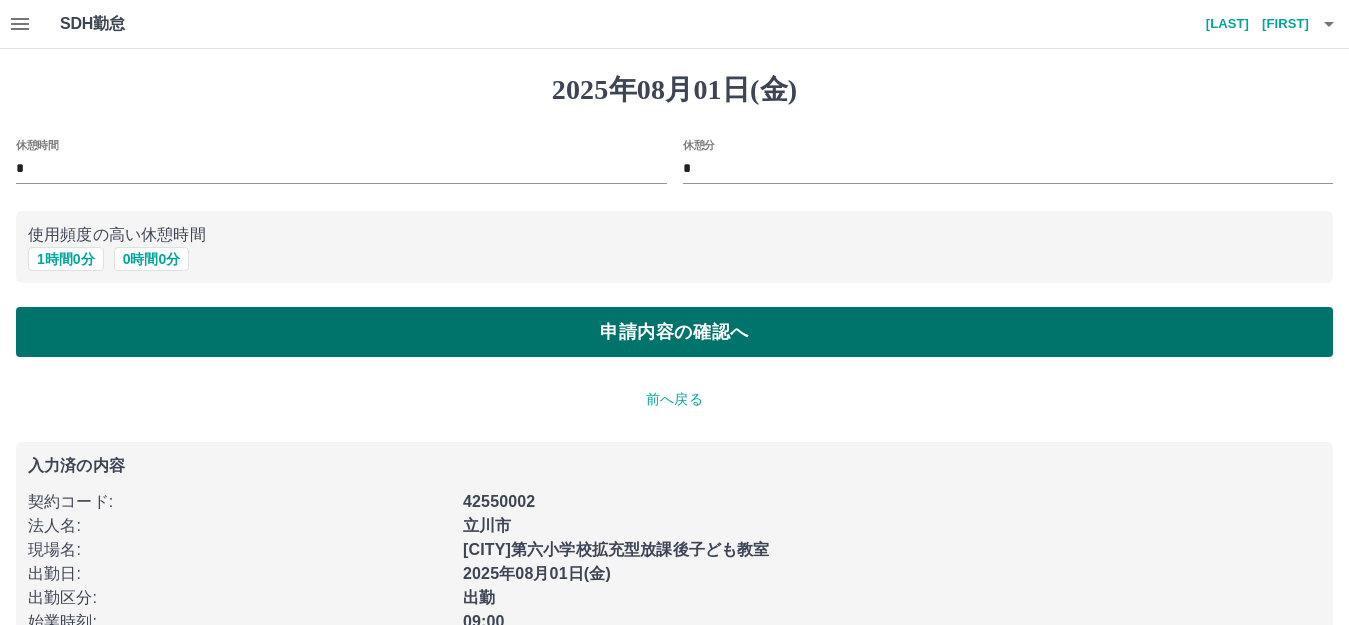 click on "申請内容の確認へ" at bounding box center (674, 332) 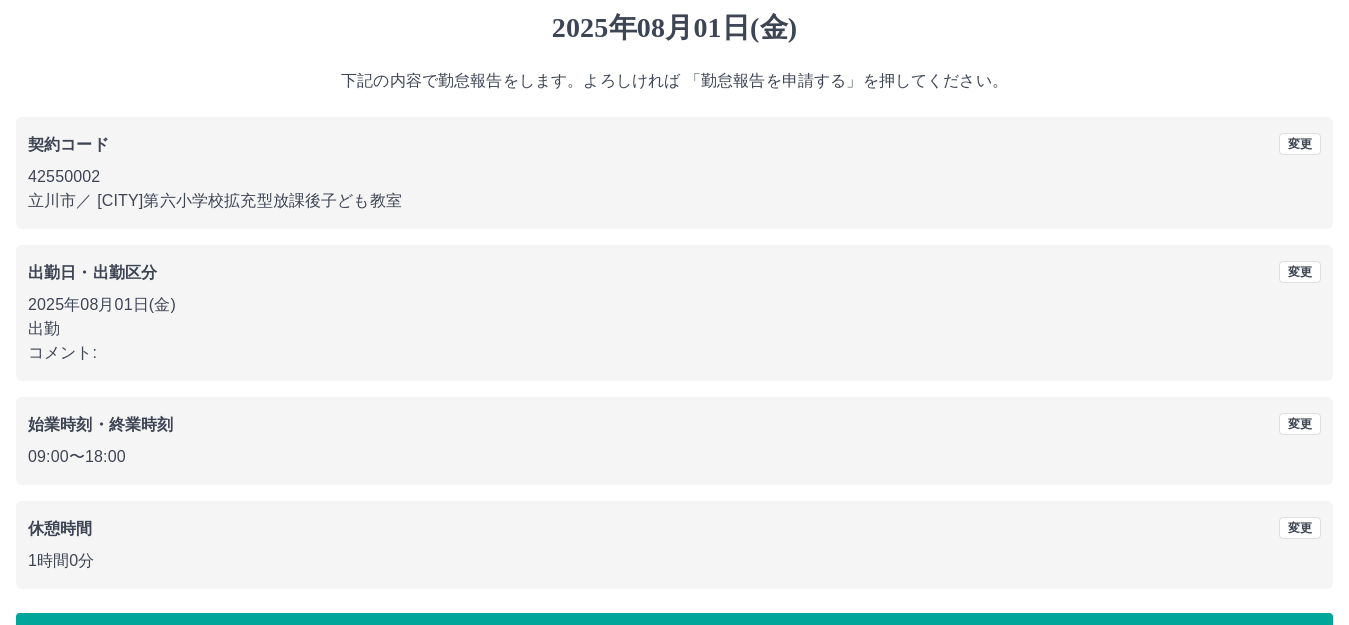 scroll, scrollTop: 124, scrollLeft: 0, axis: vertical 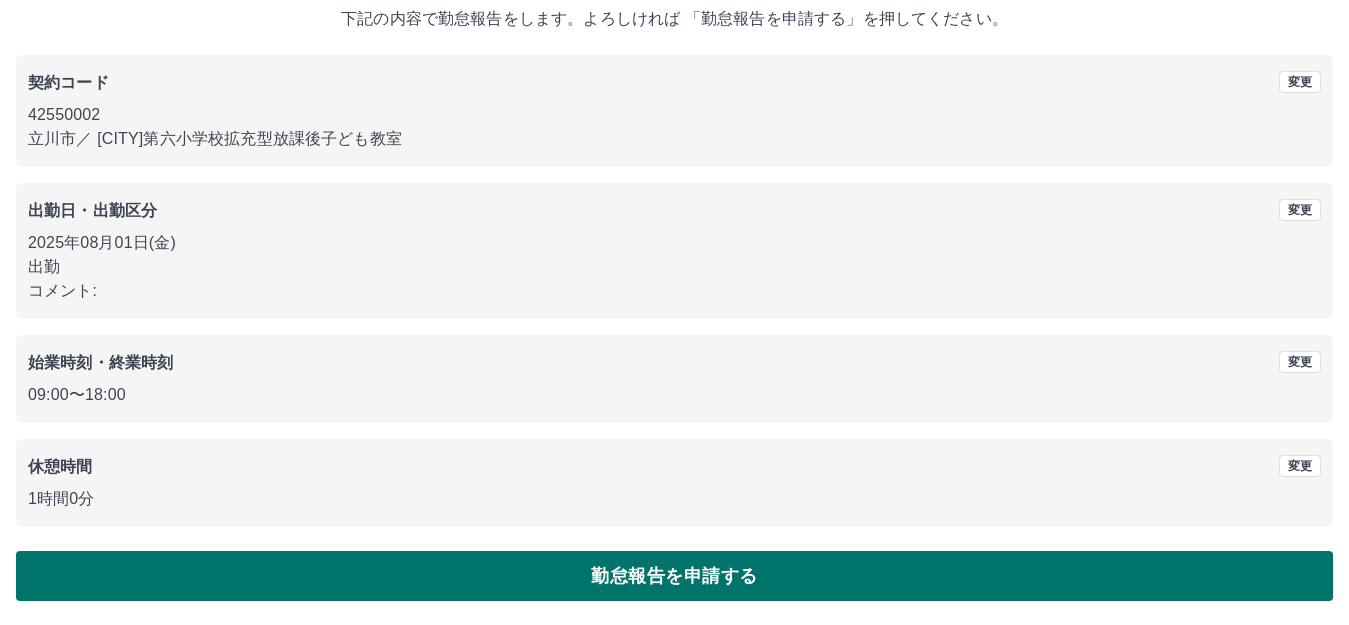 click on "勤怠報告を申請する" at bounding box center (674, 576) 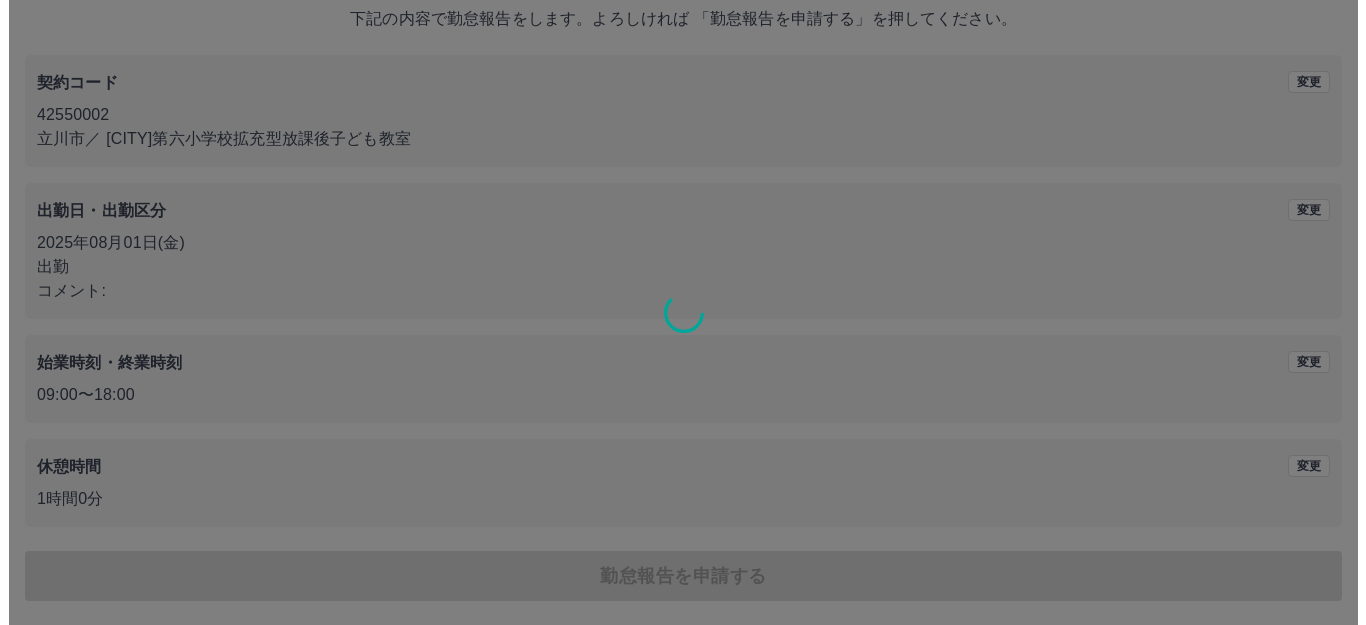 scroll, scrollTop: 0, scrollLeft: 0, axis: both 